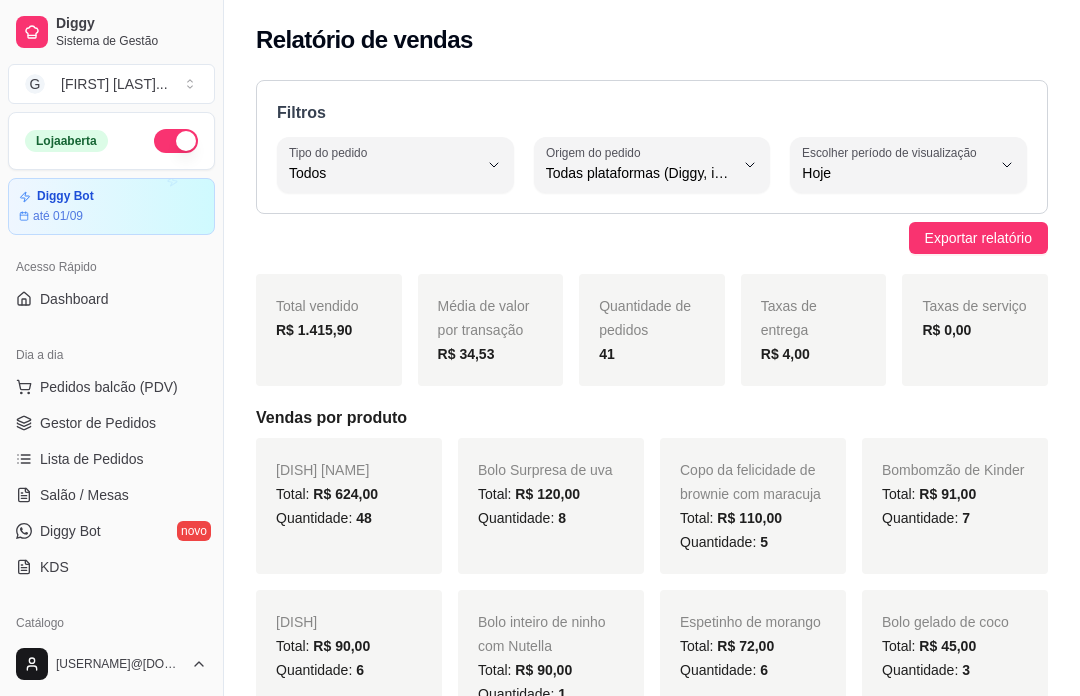 select on "ALL" 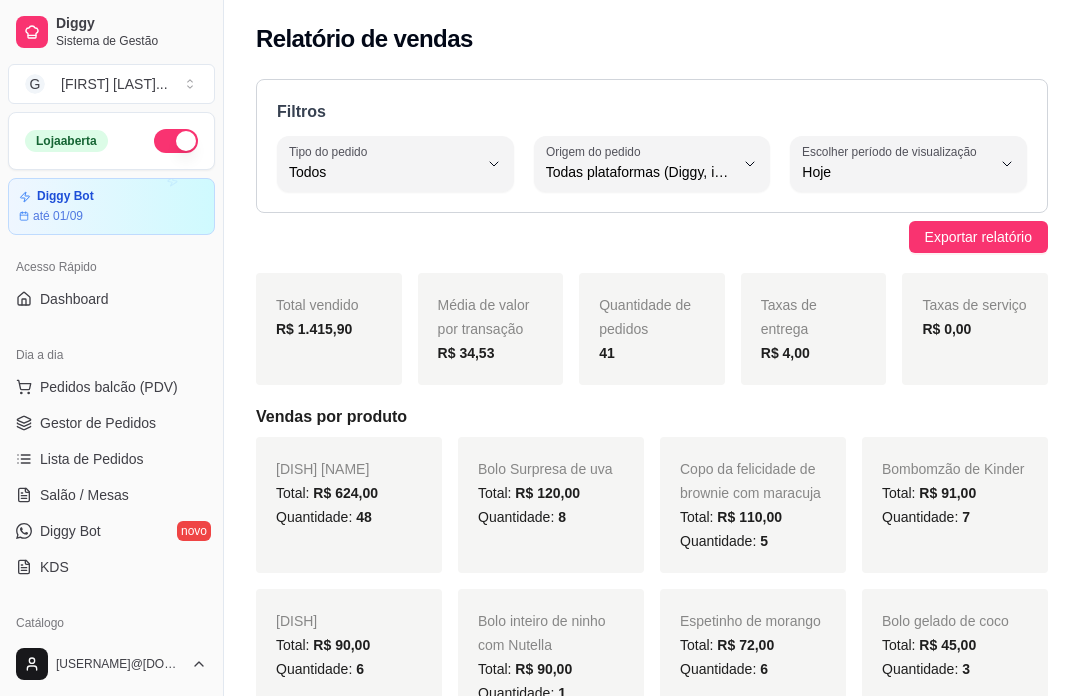 scroll, scrollTop: 259, scrollLeft: 0, axis: vertical 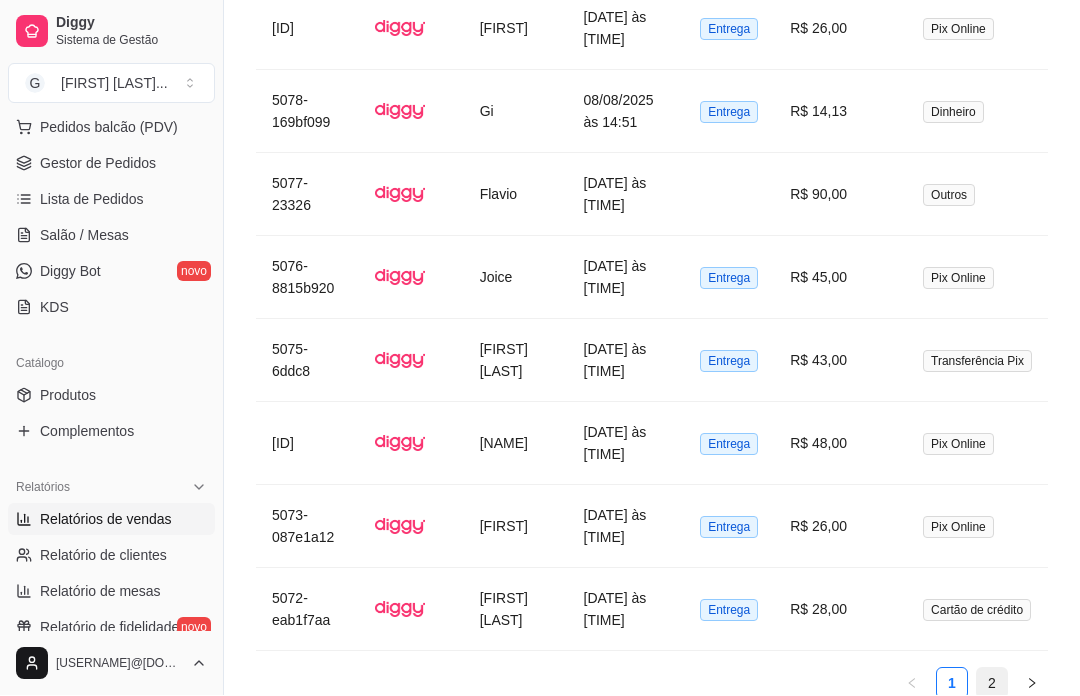 click on "2" at bounding box center [992, 684] 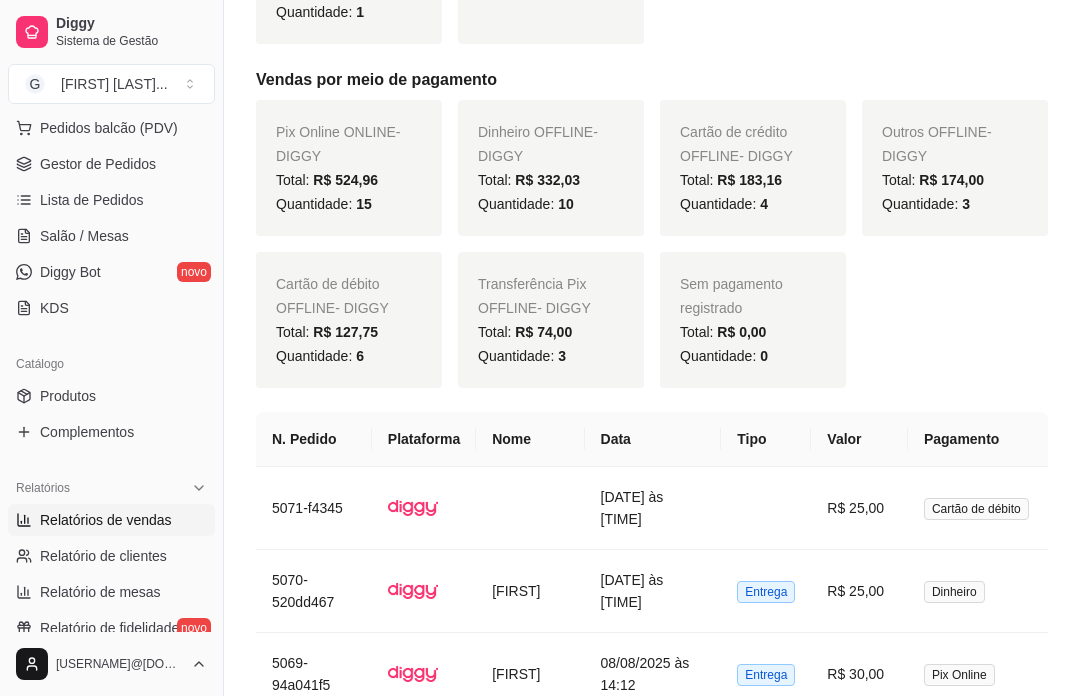 scroll, scrollTop: 1033, scrollLeft: 0, axis: vertical 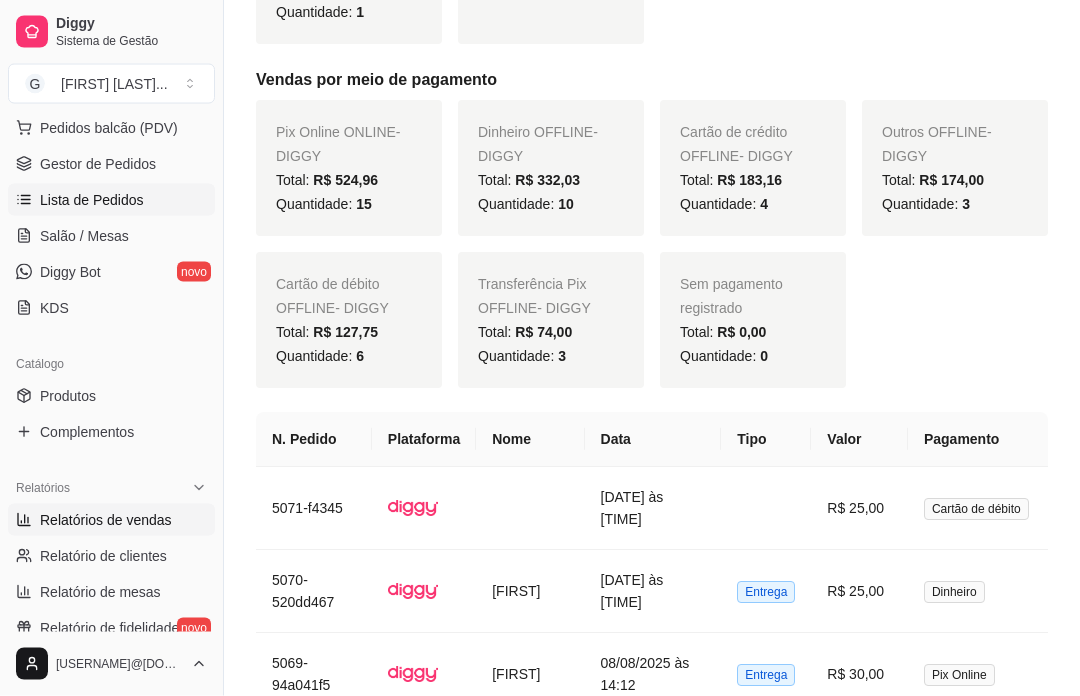click on "Lista de Pedidos" at bounding box center (111, 200) 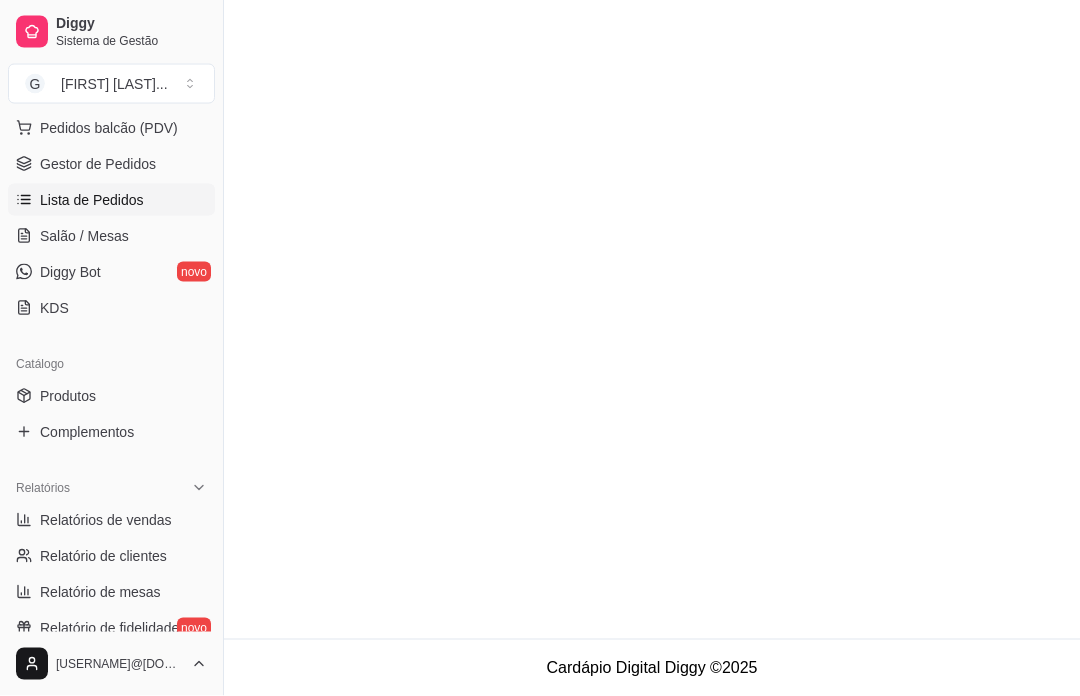 scroll, scrollTop: 0, scrollLeft: 0, axis: both 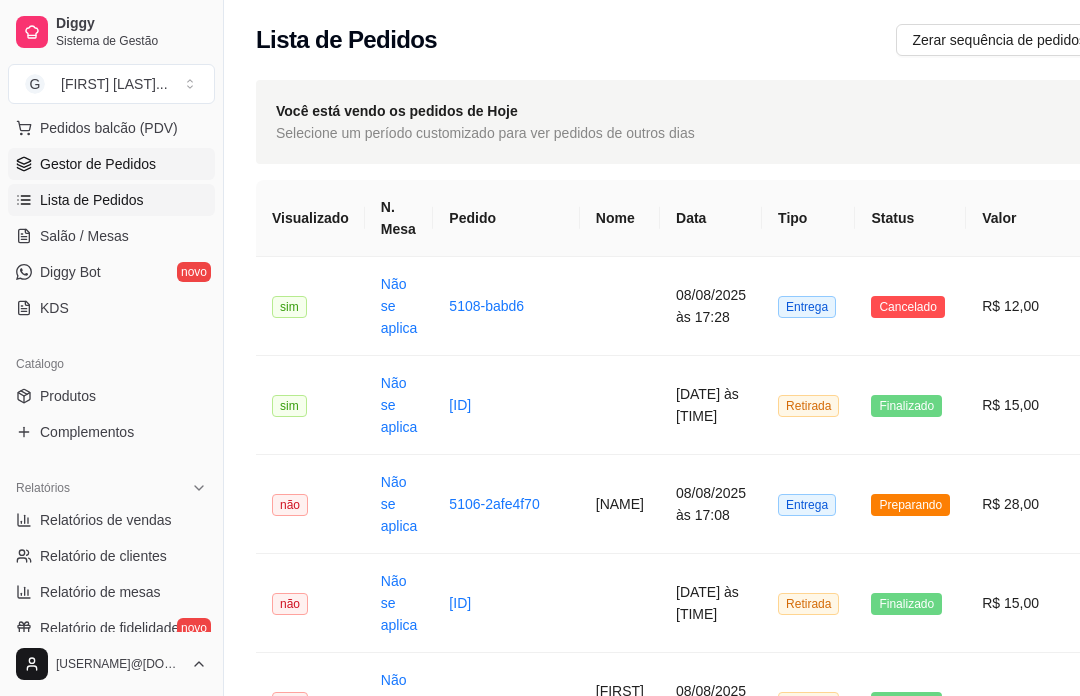 click on "Gestor de Pedidos" at bounding box center (111, 164) 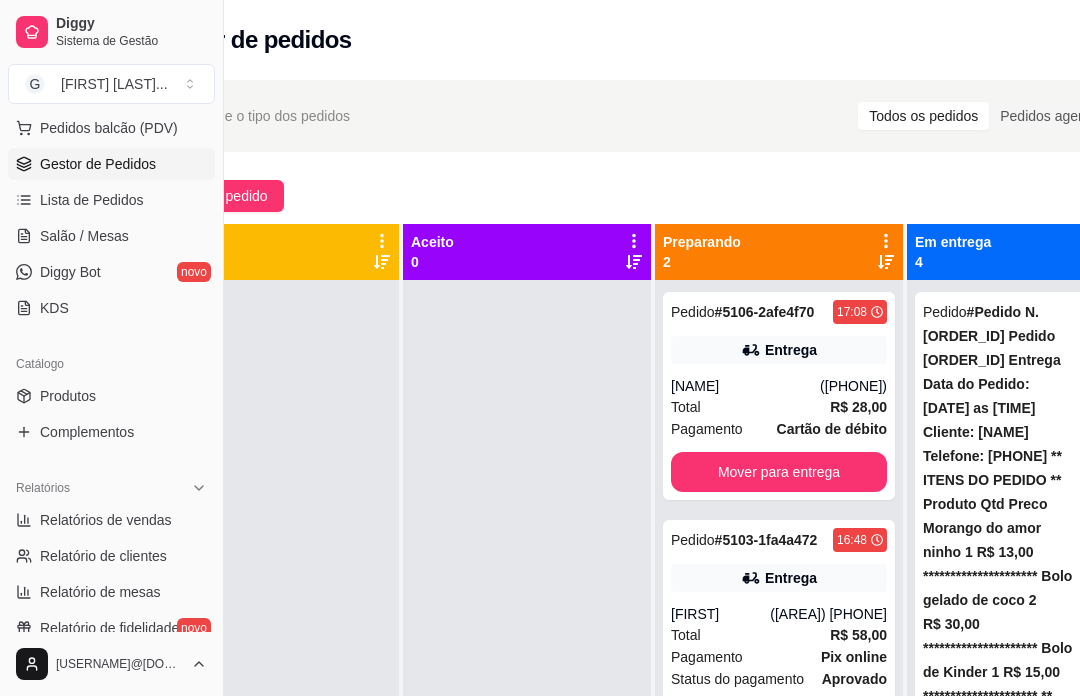 scroll, scrollTop: 0, scrollLeft: 214, axis: horizontal 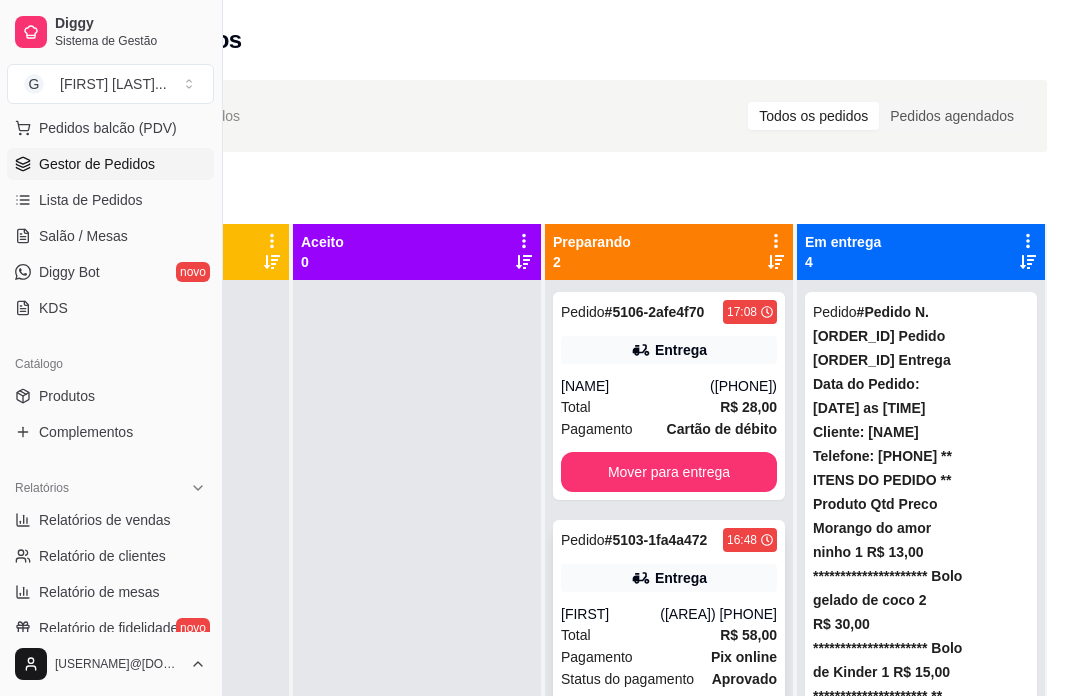 click on "Entrega" at bounding box center [682, 578] 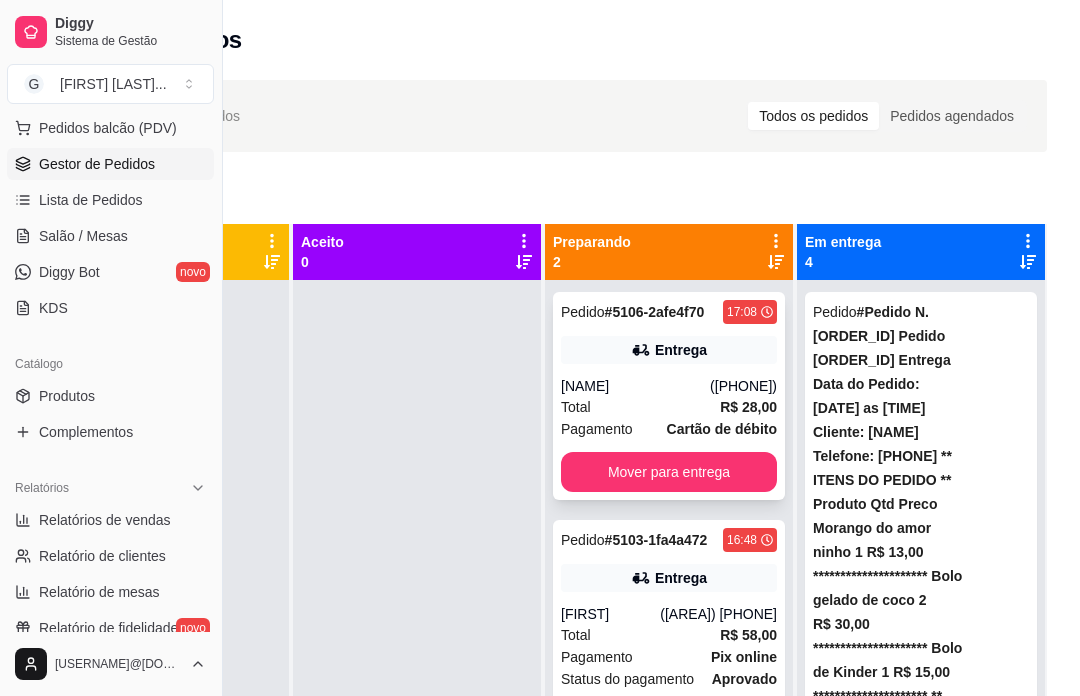 click on "([PHONE])" at bounding box center [744, 386] 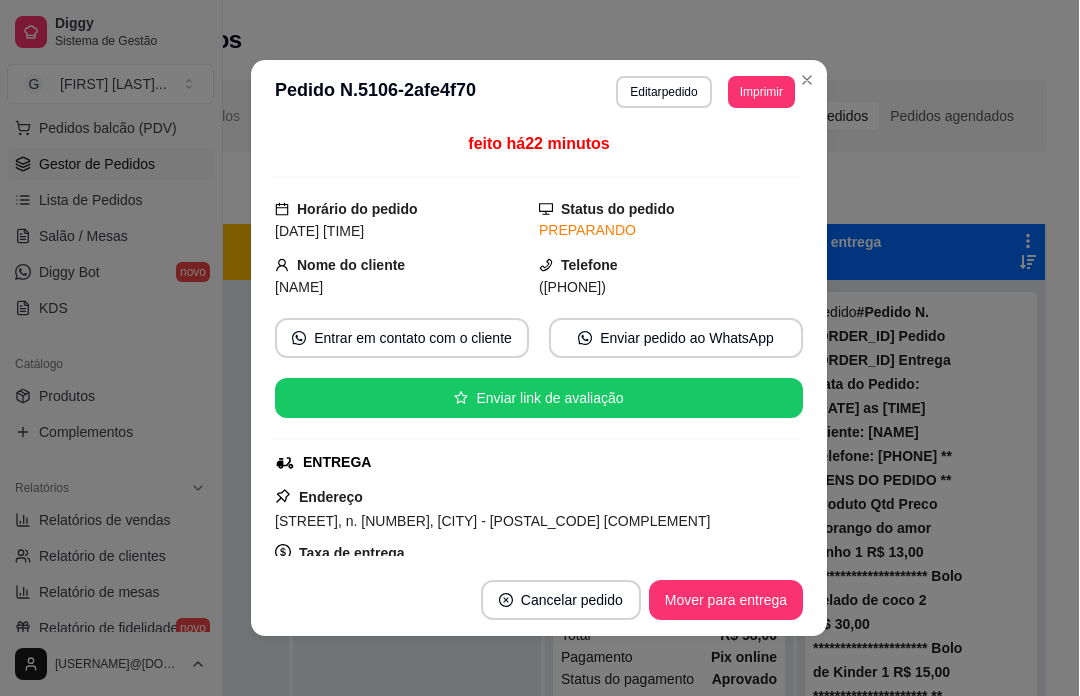 click at bounding box center (418, 628) 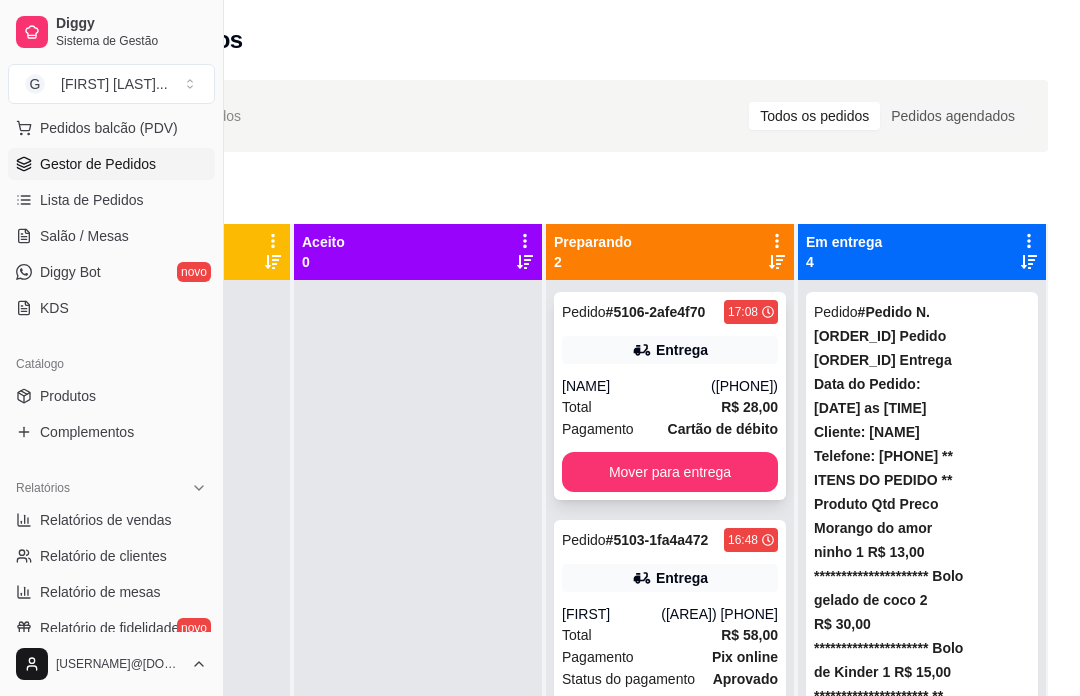 scroll, scrollTop: -1, scrollLeft: 0, axis: vertical 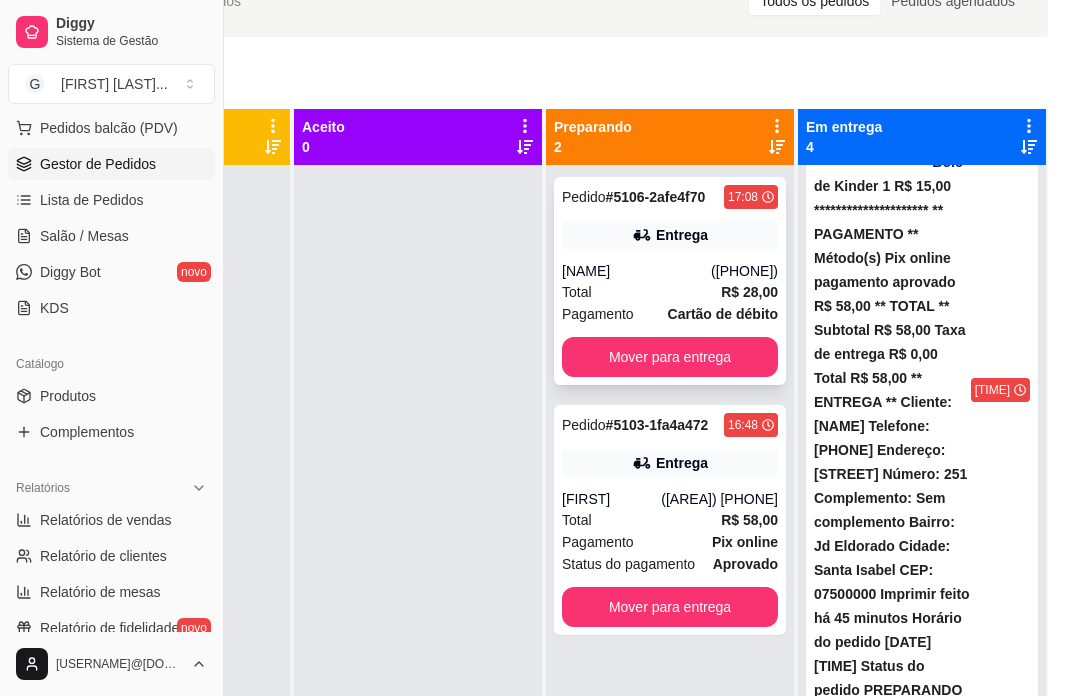 click on "Mover para finalizado" at bounding box center [922, 1386] 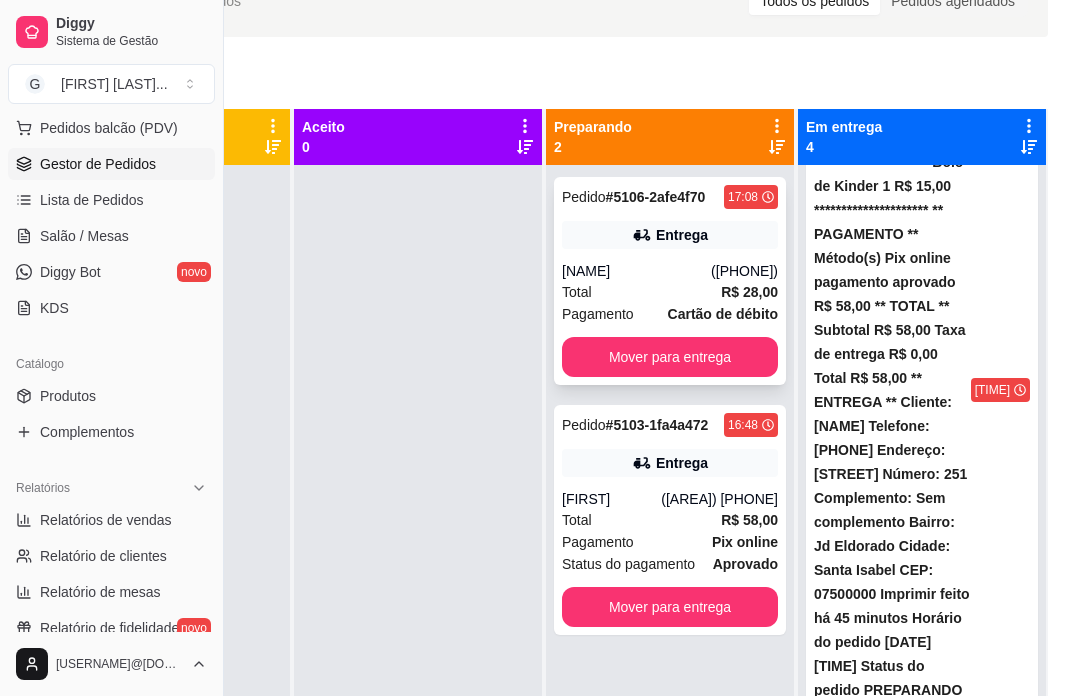scroll, scrollTop: 77, scrollLeft: 0, axis: vertical 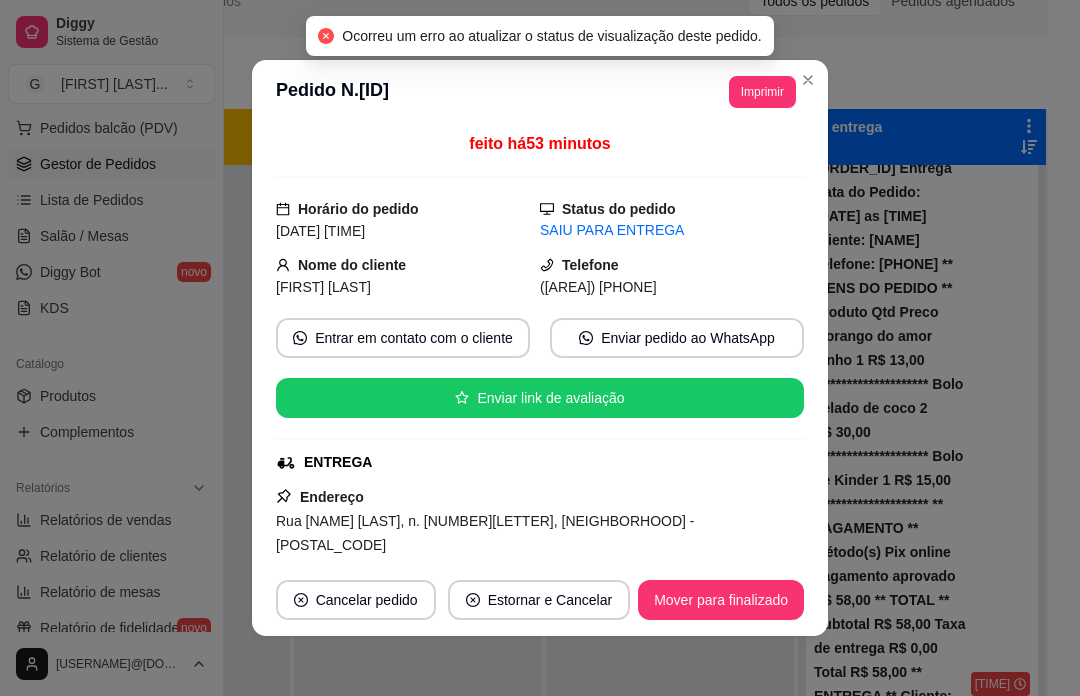 click on "Mover para finalizado" at bounding box center [721, 600] 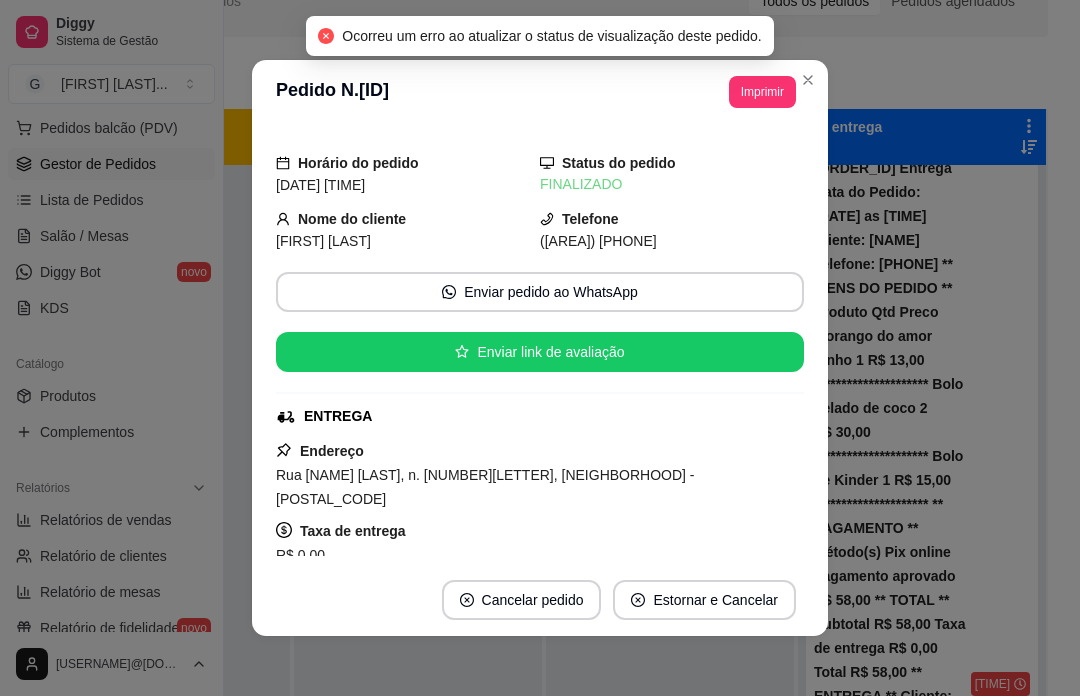 click on "Pedidos agendados Novo pedido Pendente 0 Aceito 0 Preparando 2 Pedido  # [ORDER_ID] [TIME] Entrega [NAME] ([PHONE]) Total R$ 28,00 Pagamento Cartão de débito Mover para entrega Pedido  # [ORDER_ID] [TIME] Entrega [NAME]  ([PHONE]) Total R$ 58,00 Pagamento Pix online Status do pagamento aprovado Mover para entrega Em entrega 3 Pedido  # [ORDER_ID] [TIME] Entrega [NAME]  ([PHONE]) Total R$ 15,00 Pagamento Pix online Status do pagamento aprovado Mover para finalizado Pedido  # [ORDER_ID] [TIME] Entrega [NAME] ([PHONE]) Total R$ 42,14 Pagamento Pix online Status do pagamento aprovado Mover para finalizado" at bounding box center [545, 391] 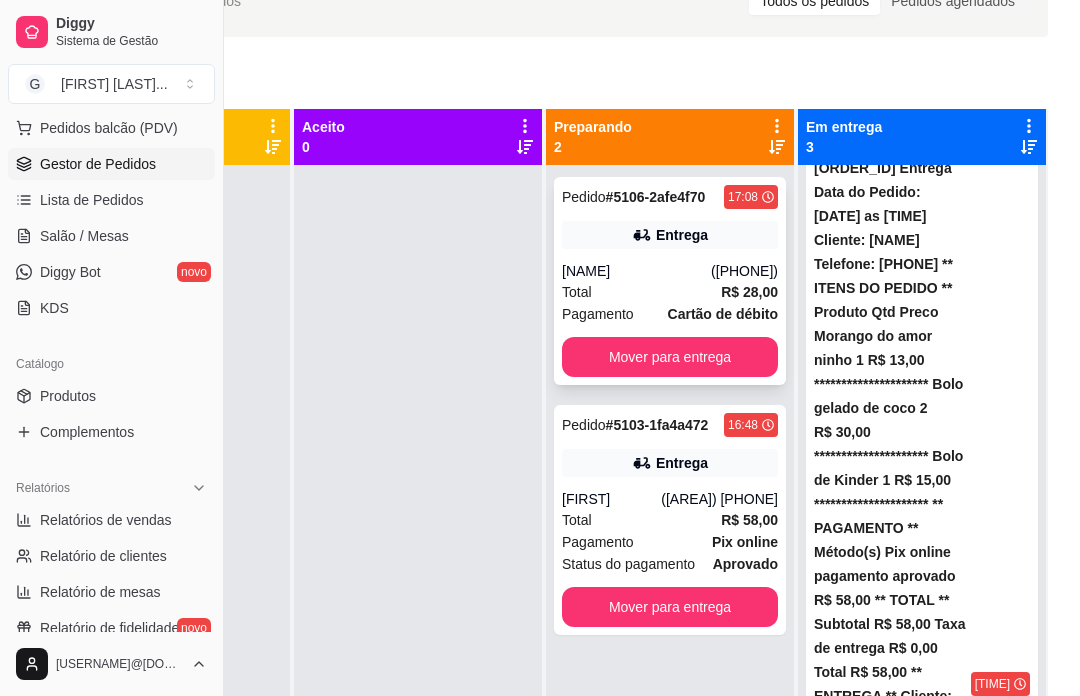 click on "Mover para finalizado" at bounding box center (922, 1430) 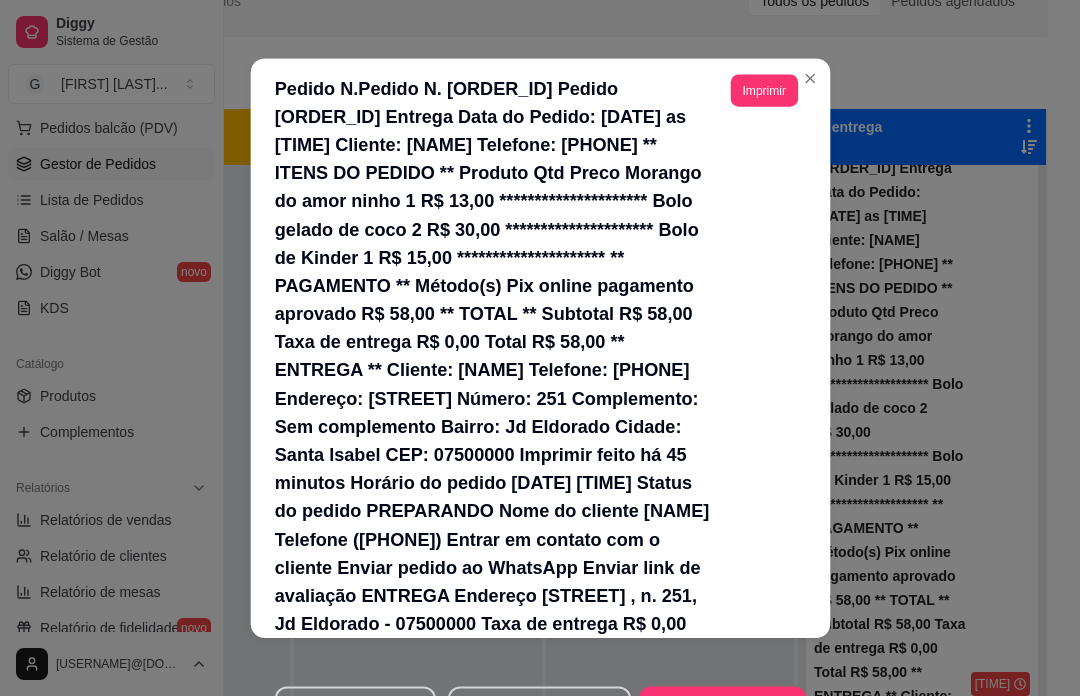 scroll, scrollTop: 0, scrollLeft: 0, axis: both 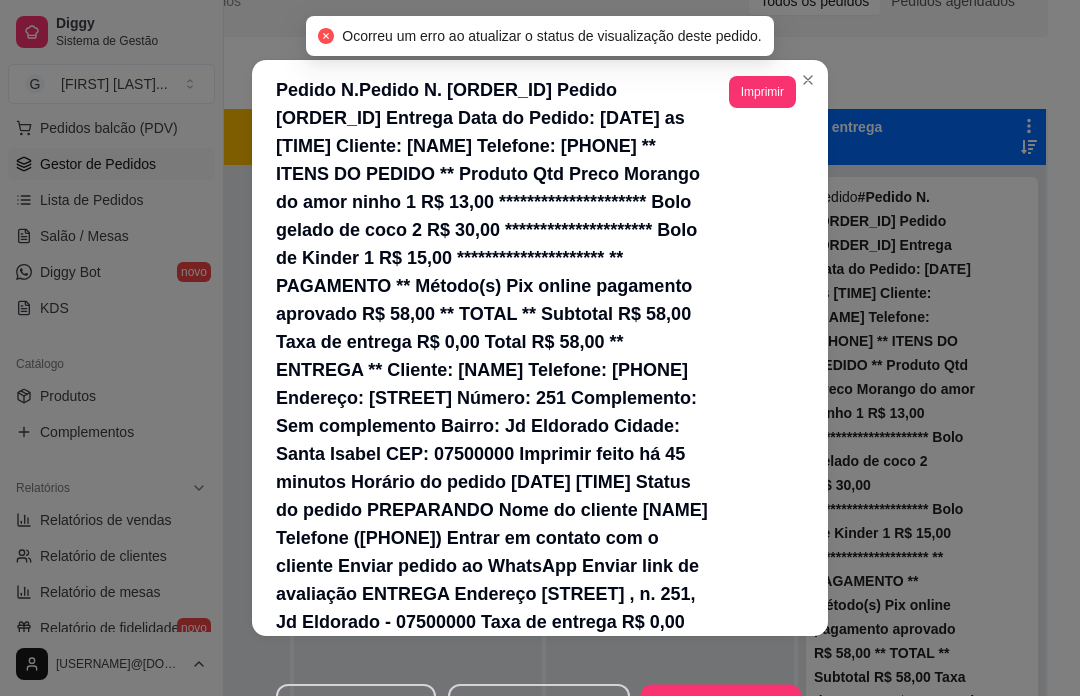 click on "Mover para finalizado" at bounding box center [721, 704] 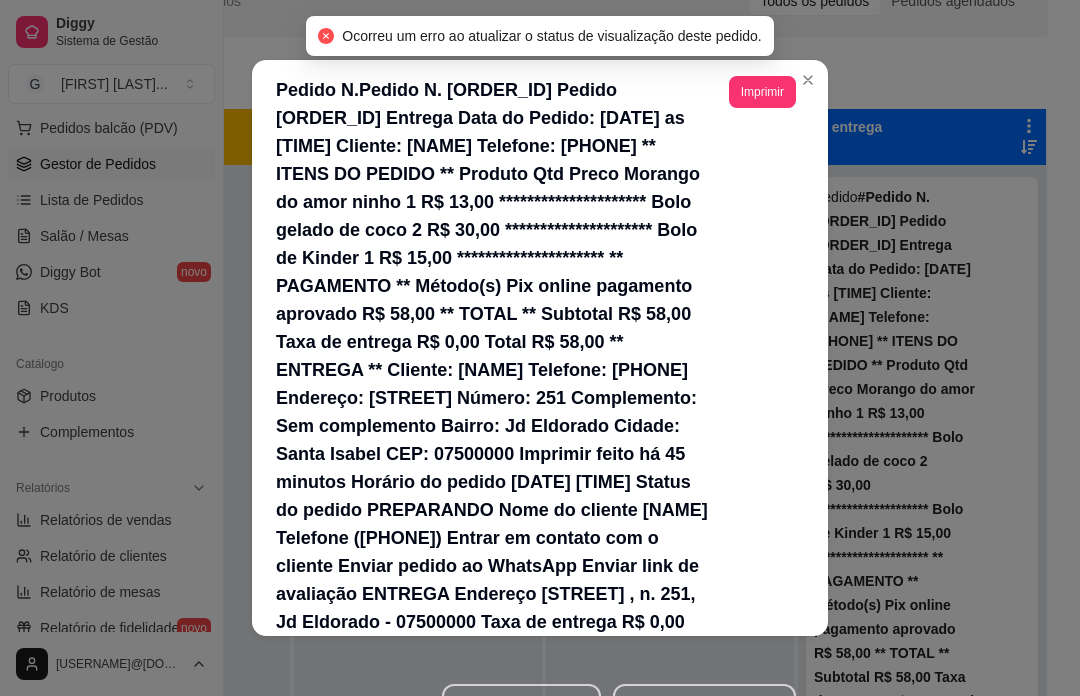 click on "[TIME]" at bounding box center [992, 1527] 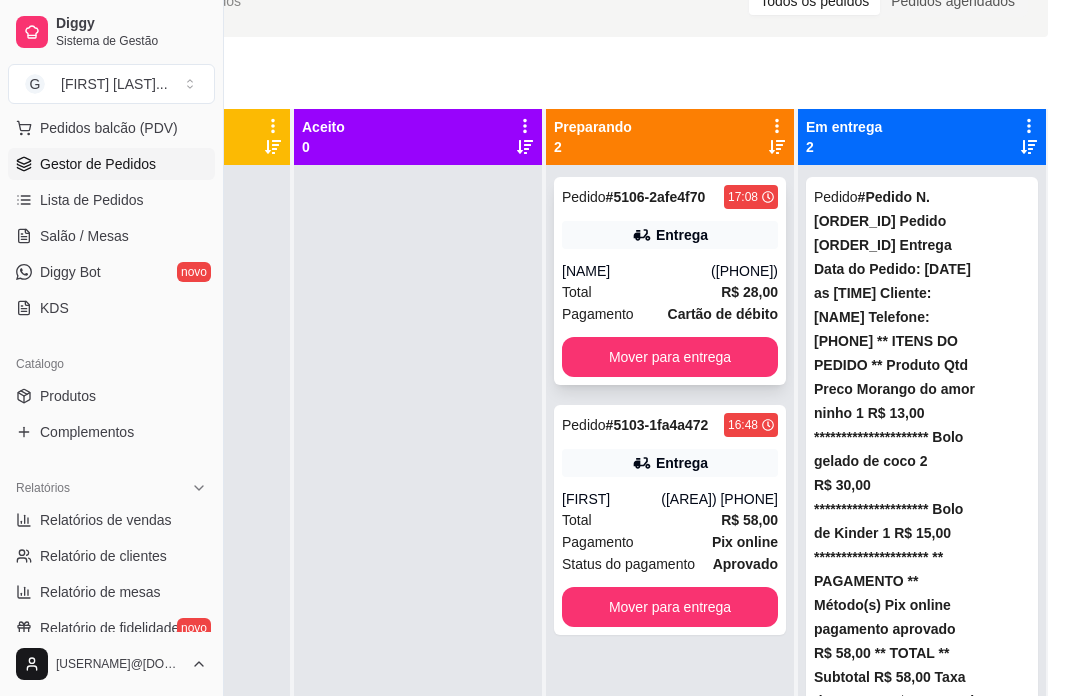 click on "Mover para finalizado" at bounding box center [922, 1459] 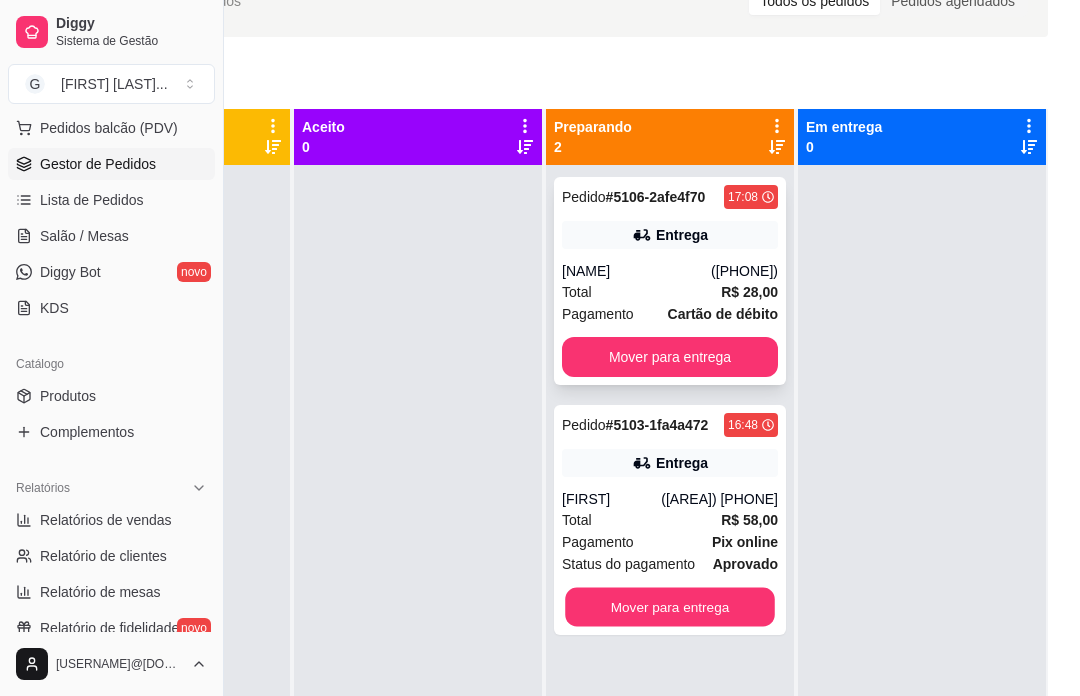 click on "Mover para entrega" at bounding box center (670, 607) 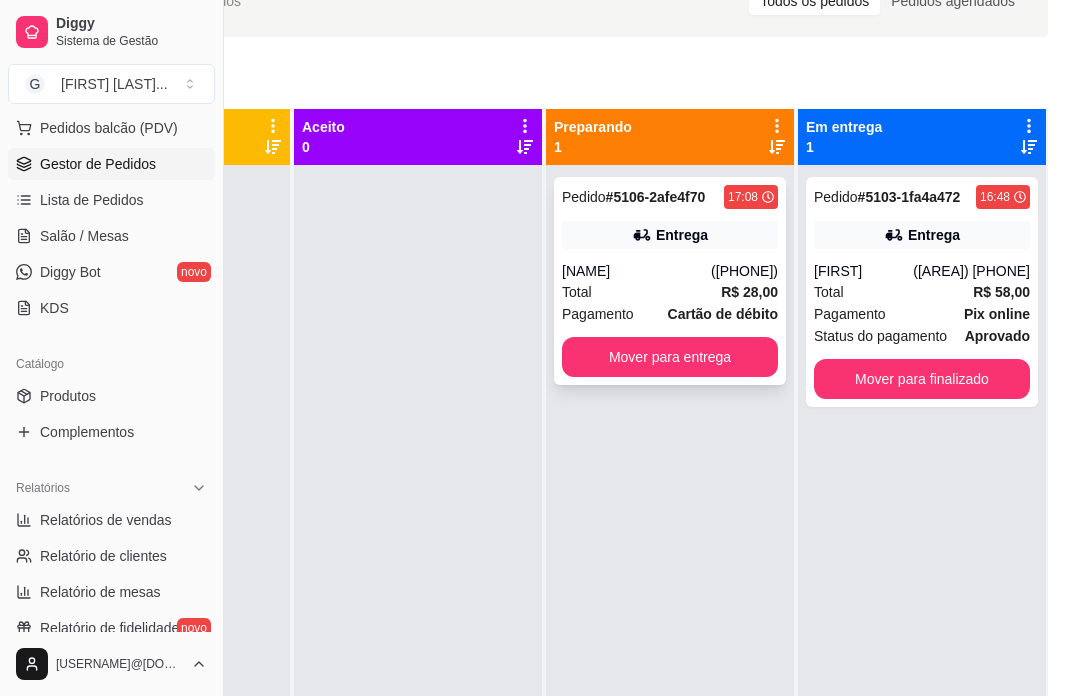 click on "aprovado" at bounding box center (997, 336) 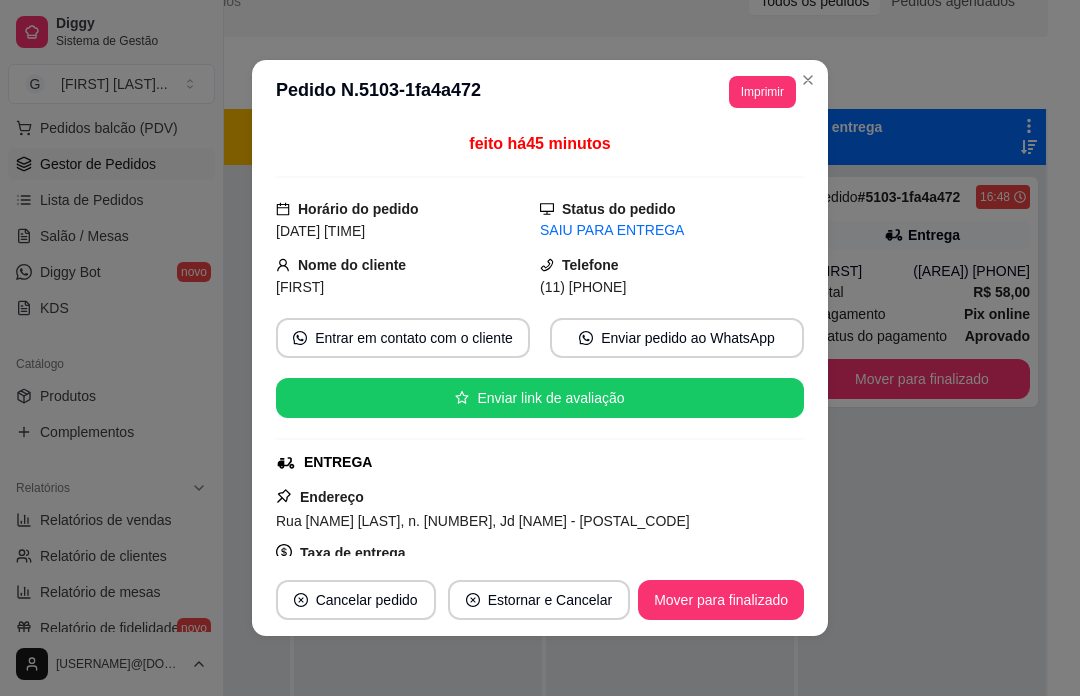 click on "Pedido  # [ORDER_ID] [TIME] Entrega [NAME] ([PHONE]) Total R$ 58,00 Pagamento Pix online Status do pagamento aprovado Mover para finalizado" at bounding box center [922, 513] 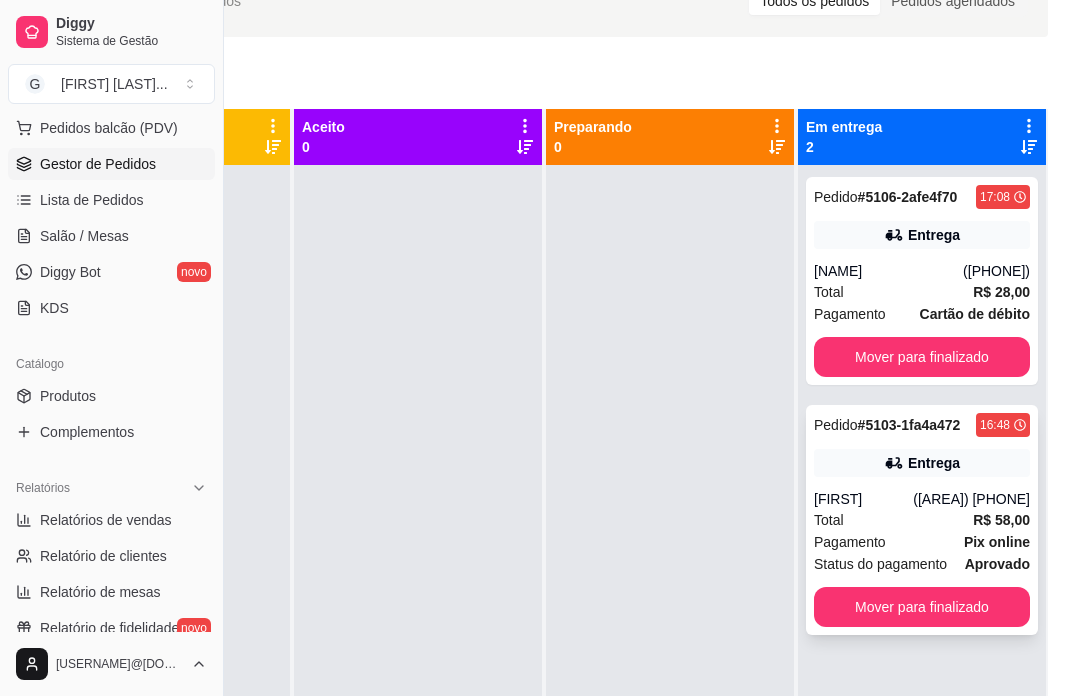click on "[FIRST]" at bounding box center [863, 499] 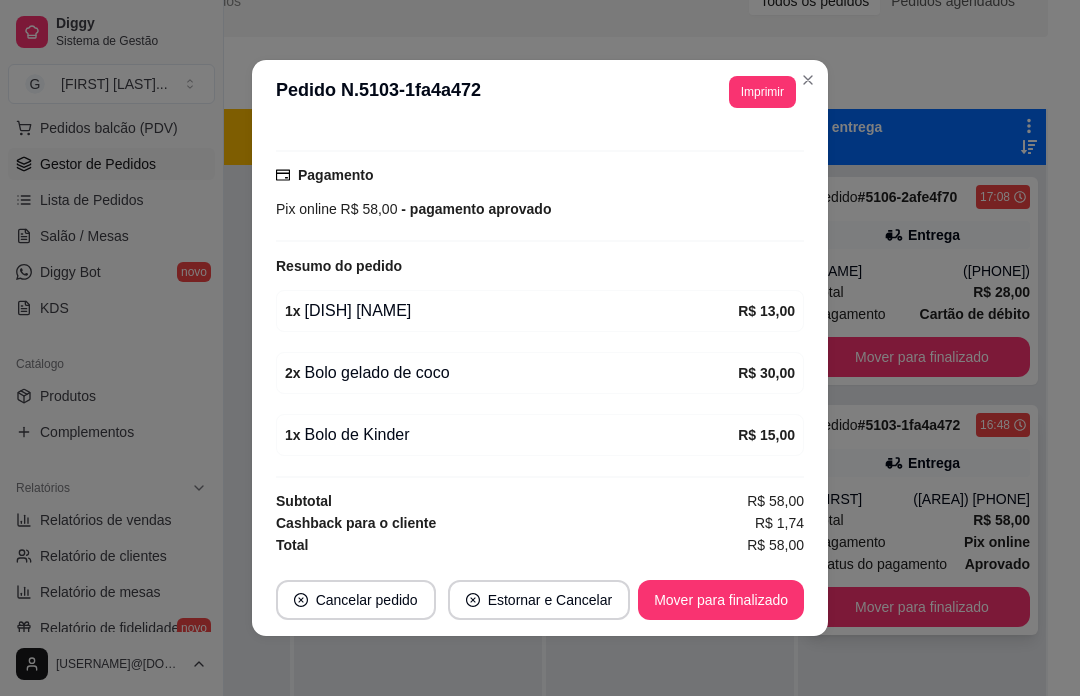 scroll, scrollTop: 499, scrollLeft: 0, axis: vertical 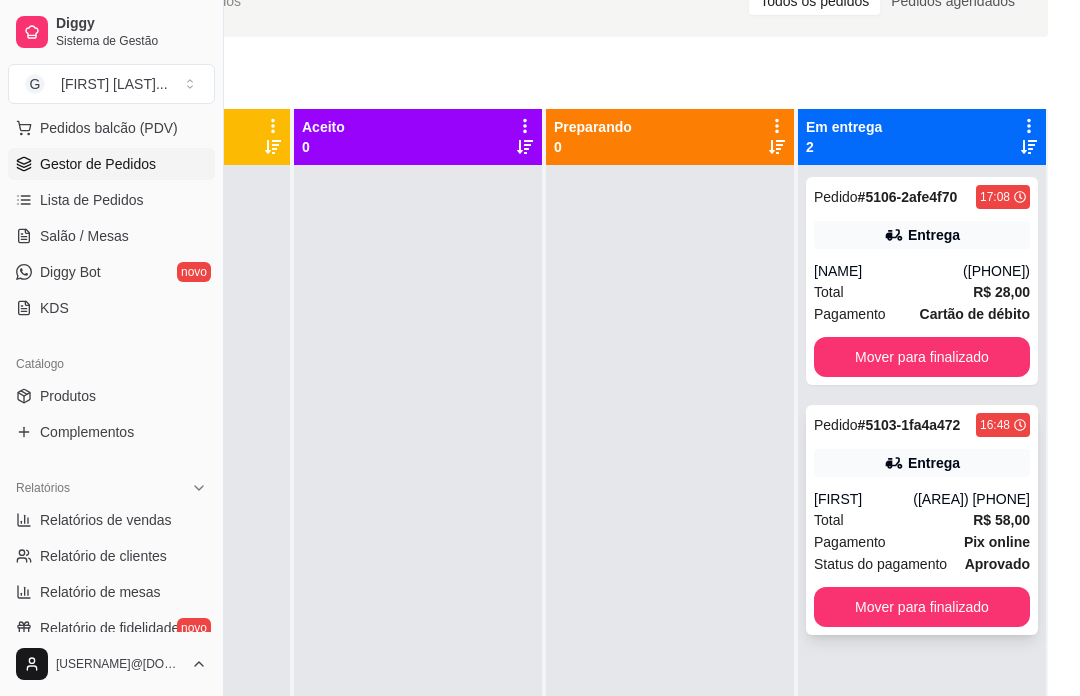click on "Entrega" at bounding box center [922, 463] 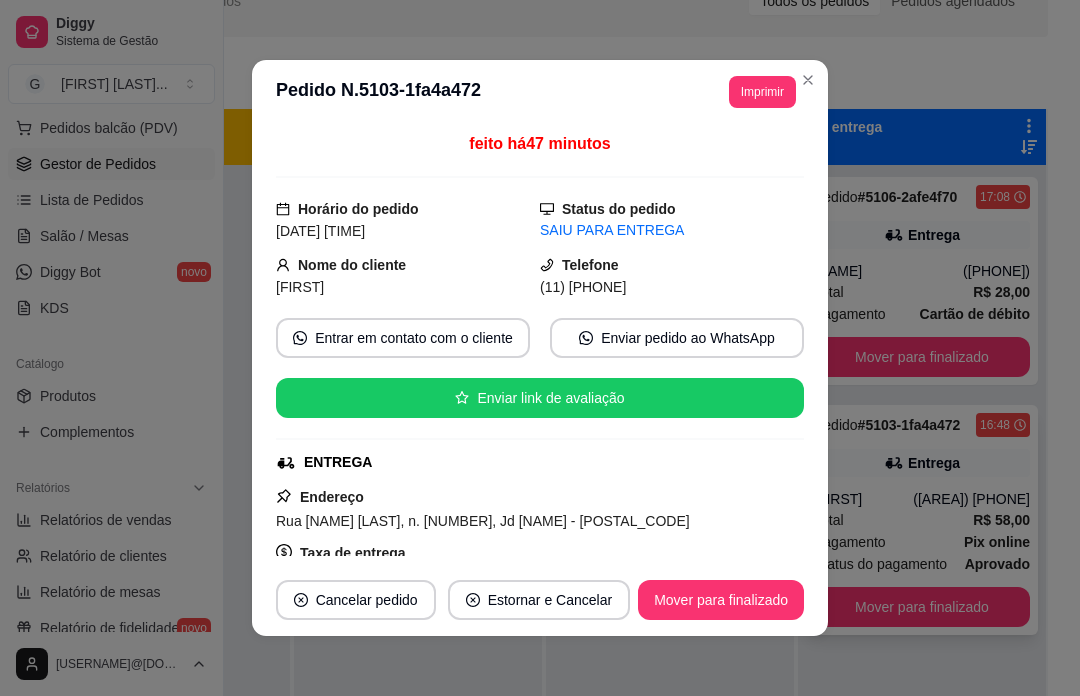 click at bounding box center (418, 513) 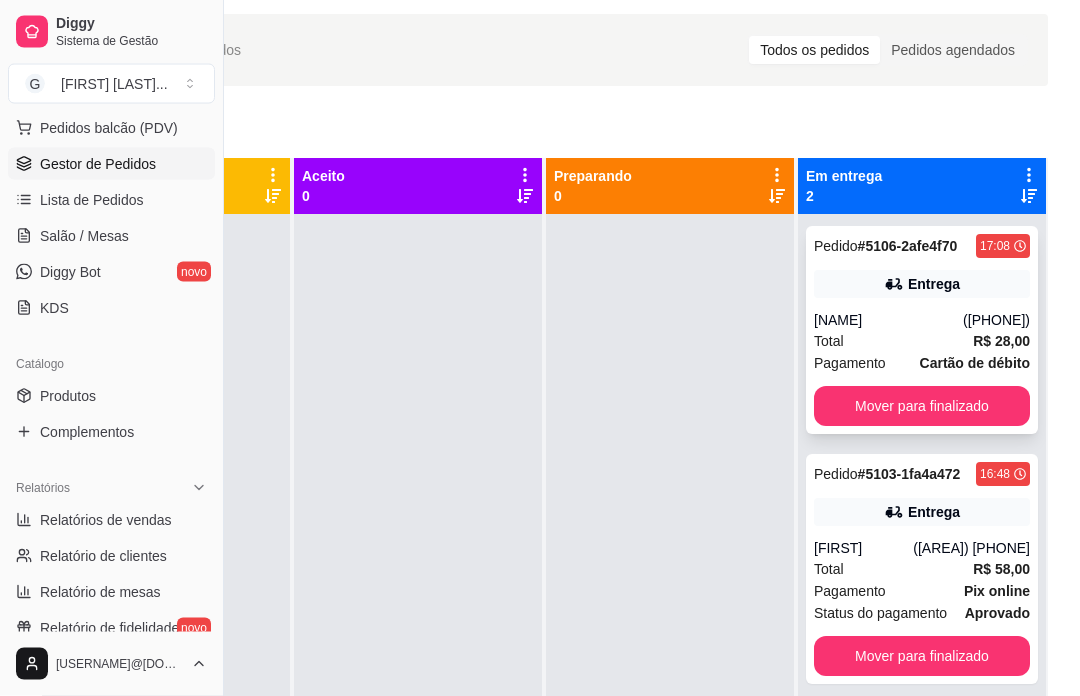 scroll, scrollTop: 66, scrollLeft: 214, axis: both 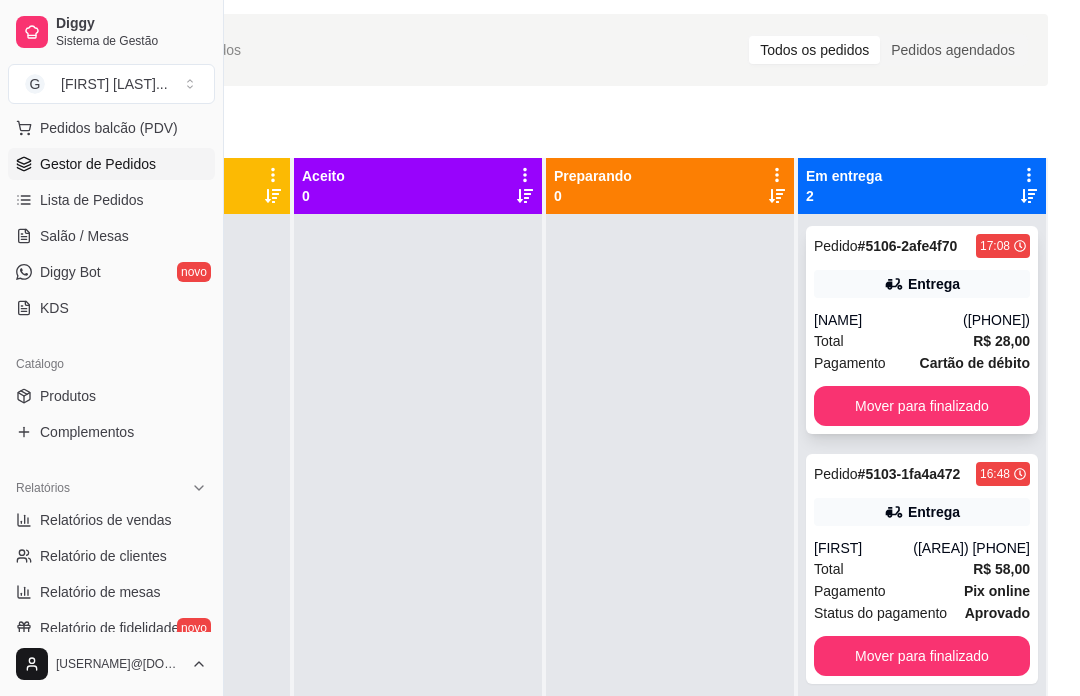 click on "Entrega" at bounding box center [922, 284] 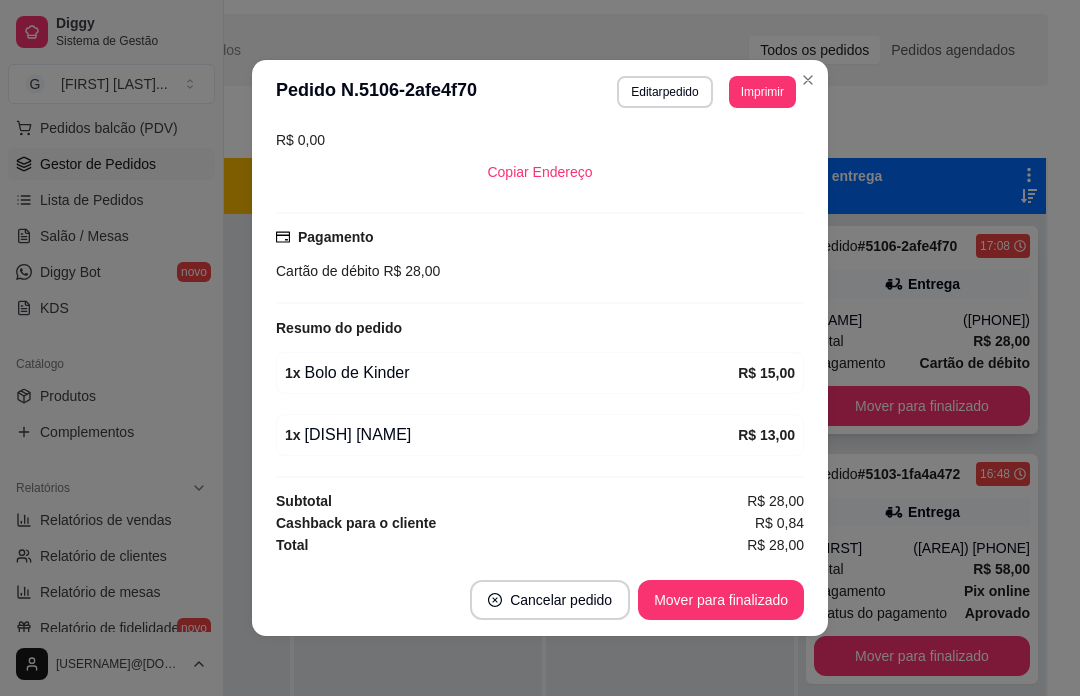 scroll, scrollTop: 461, scrollLeft: 0, axis: vertical 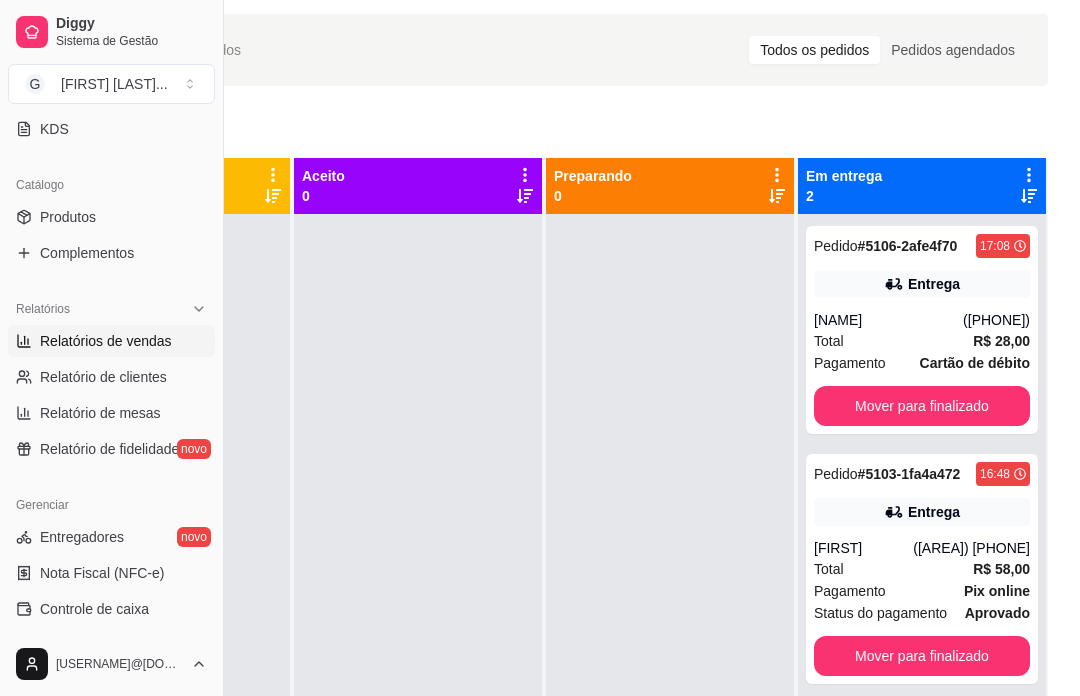 click on "Relatórios de vendas" at bounding box center (106, 341) 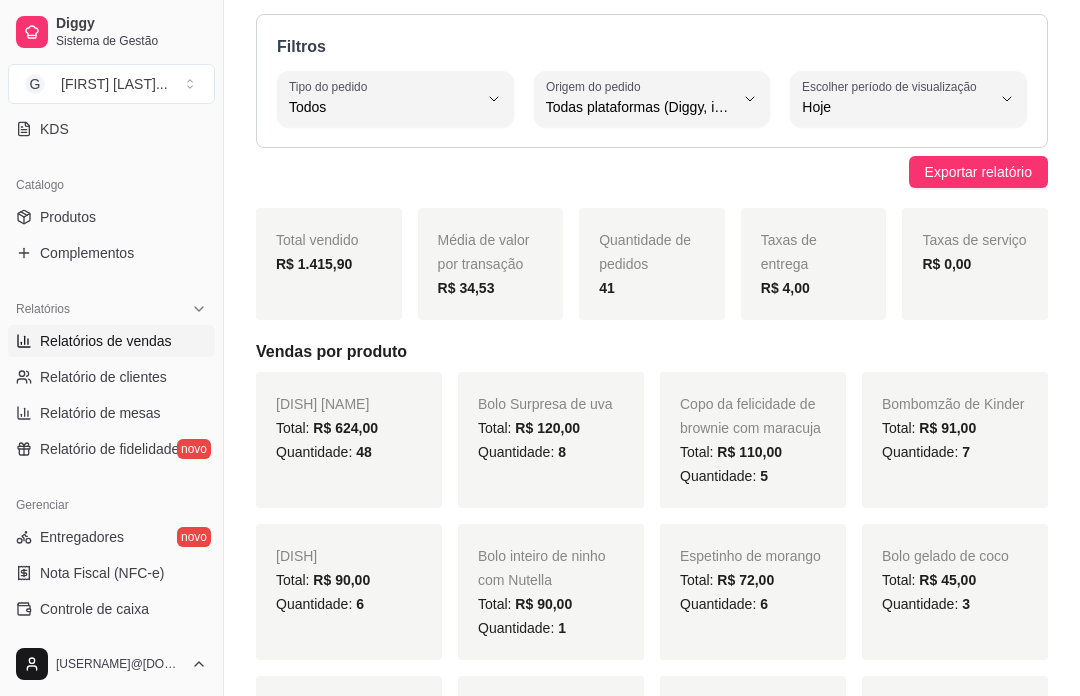 scroll, scrollTop: 66, scrollLeft: 0, axis: vertical 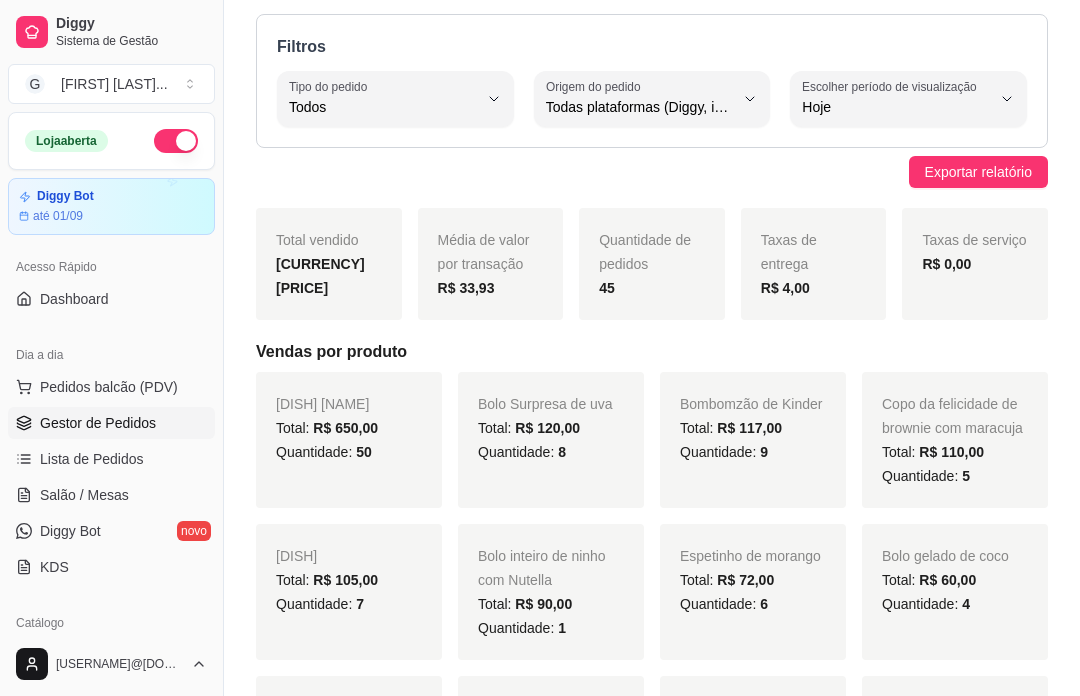click on "Gestor de Pedidos" at bounding box center [98, 423] 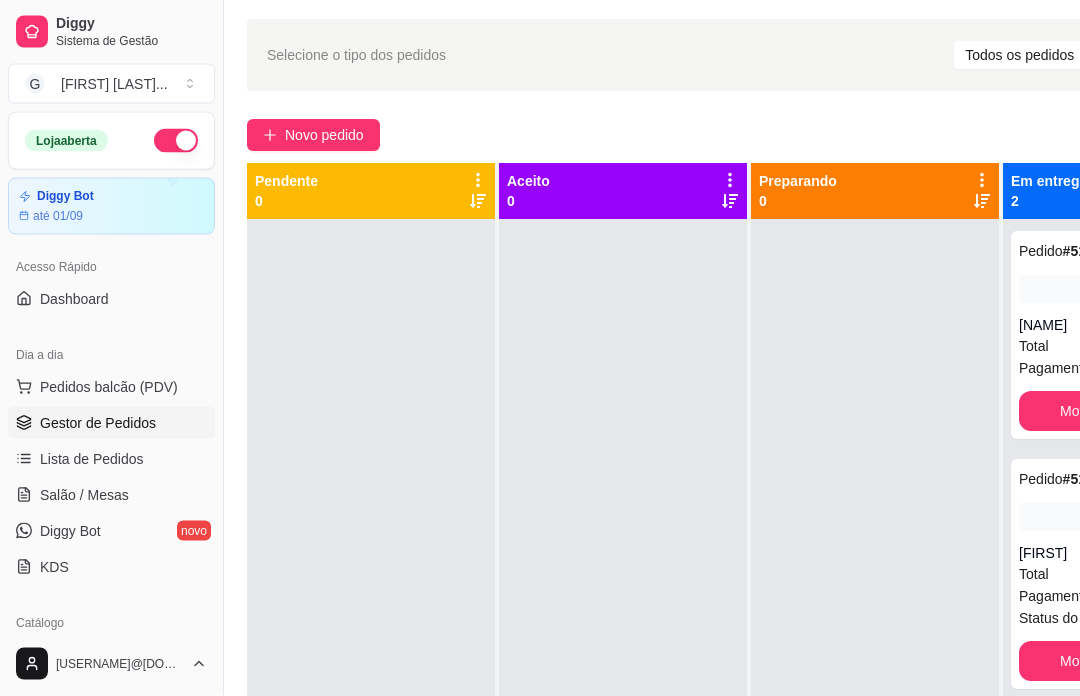 scroll, scrollTop: 63, scrollLeft: 7, axis: both 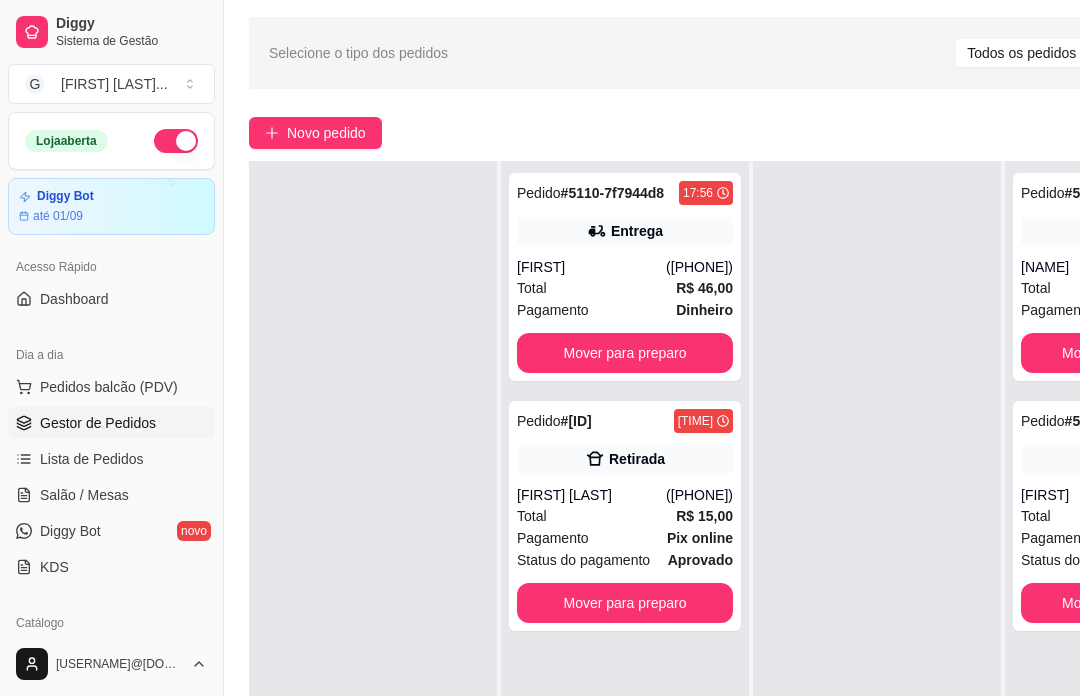 click on "R$ 15,00" at bounding box center [704, 516] 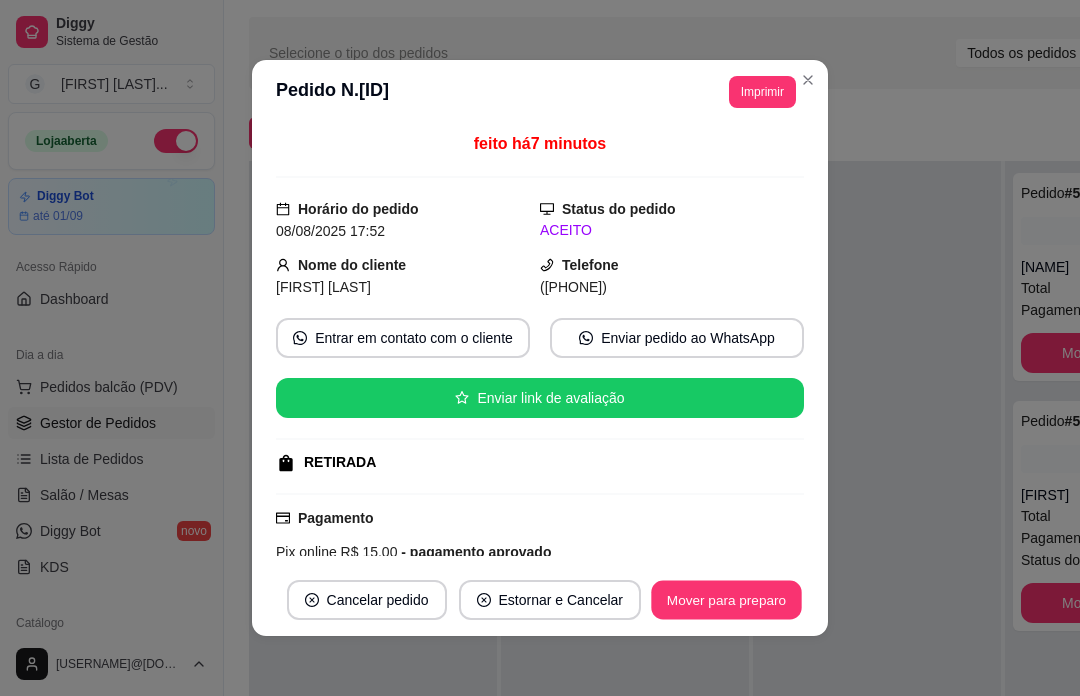 click on "Mover para preparo" at bounding box center (726, 600) 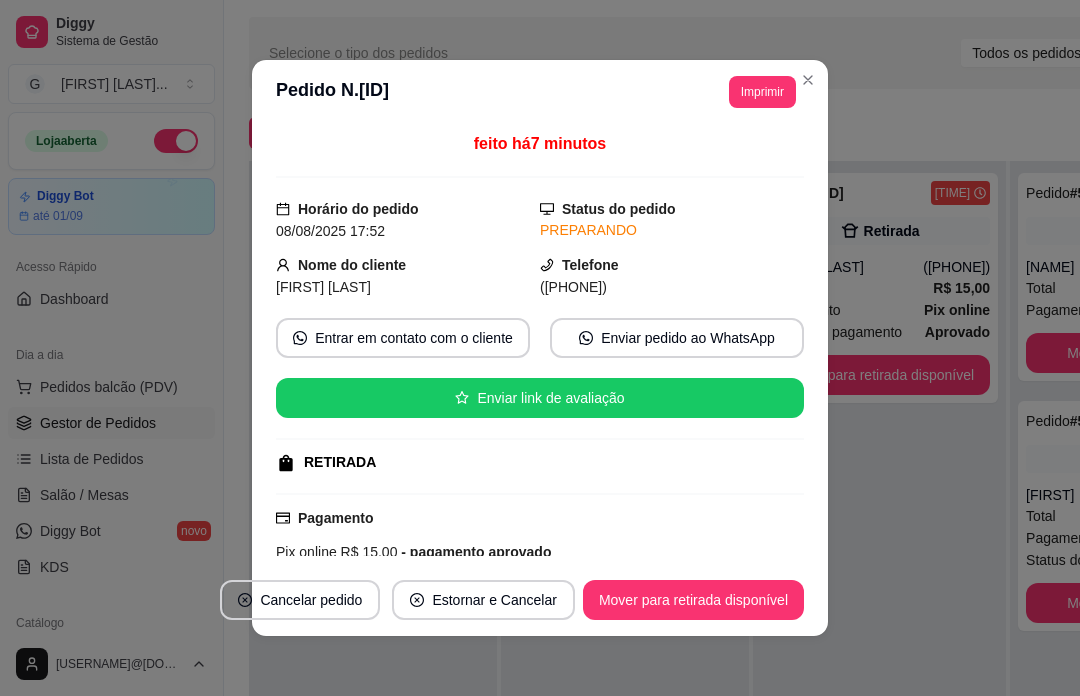 click on "Mover para retirada disponível" at bounding box center [693, 600] 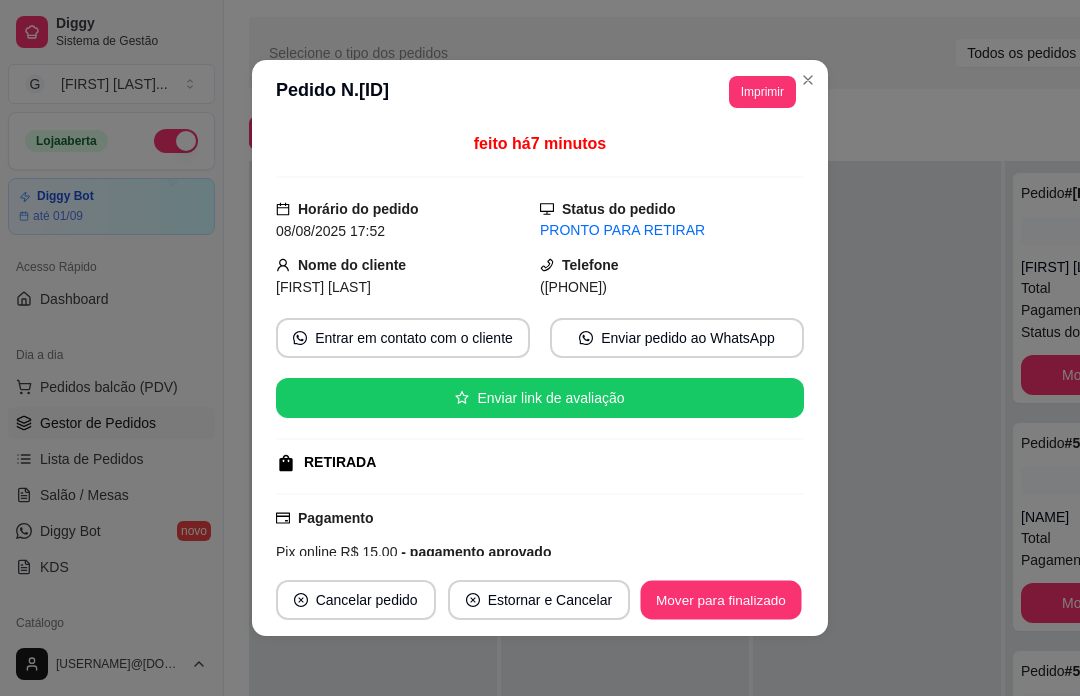 click on "Mover para finalizado" at bounding box center (721, 600) 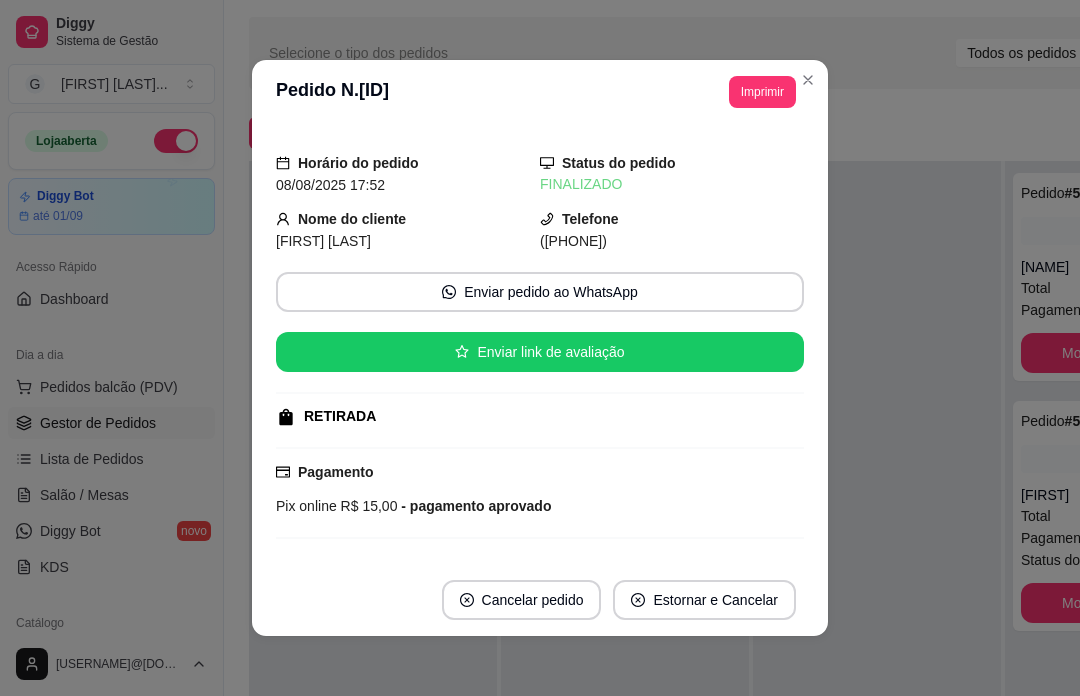 click at bounding box center [877, 509] 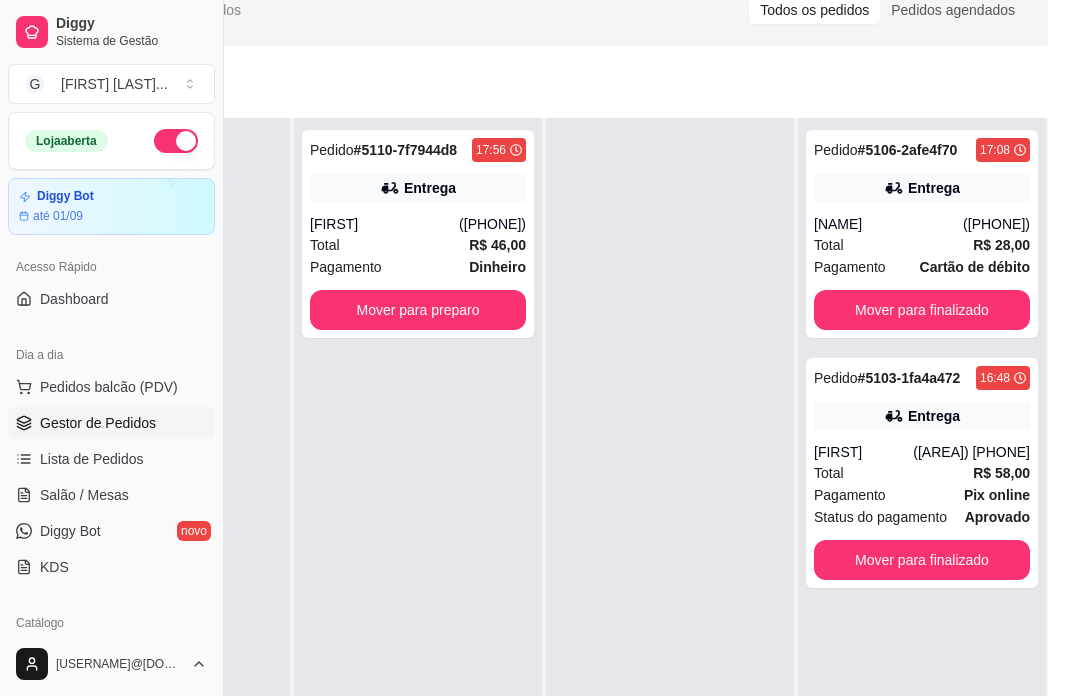 scroll, scrollTop: 105, scrollLeft: 214, axis: both 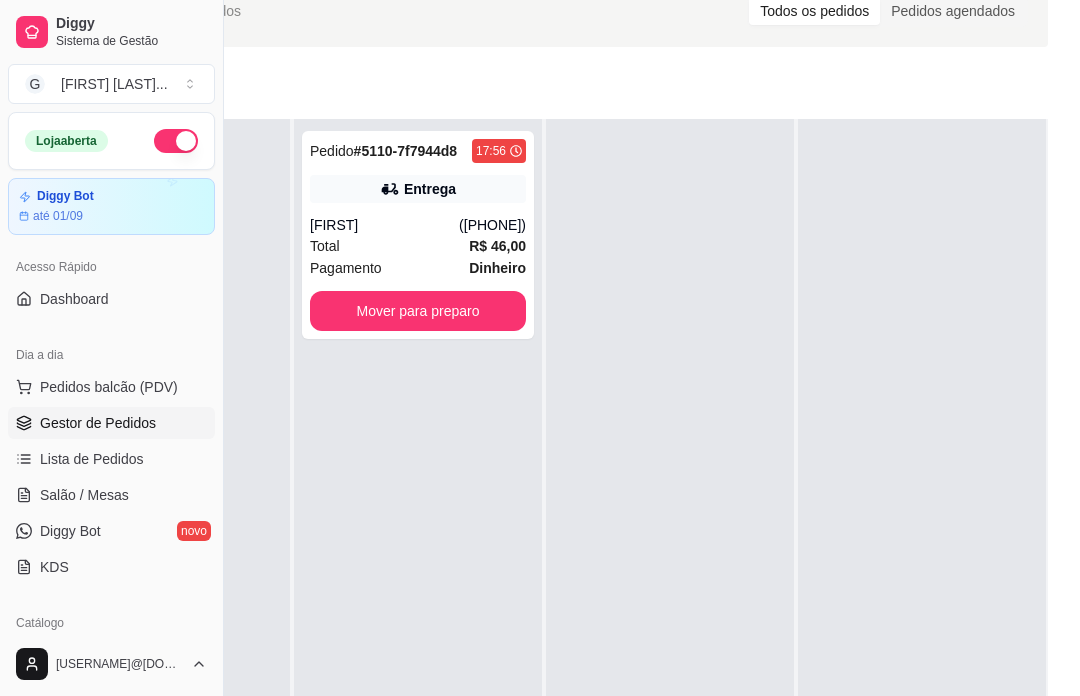 click on "([PHONE])" at bounding box center [492, 225] 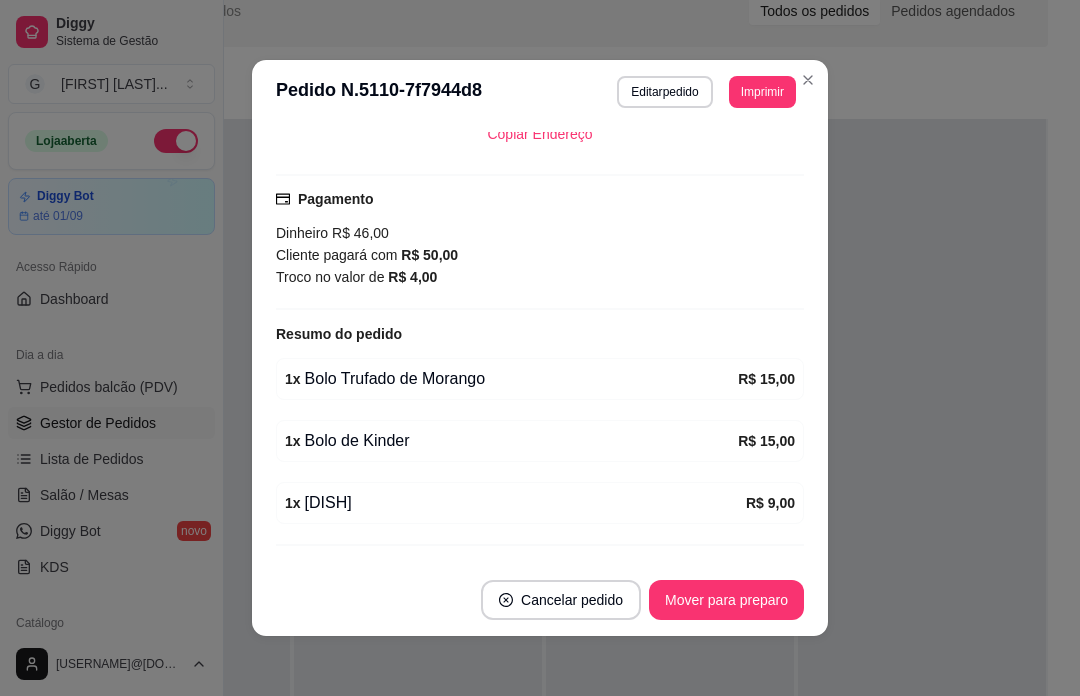 scroll, scrollTop: 474, scrollLeft: 0, axis: vertical 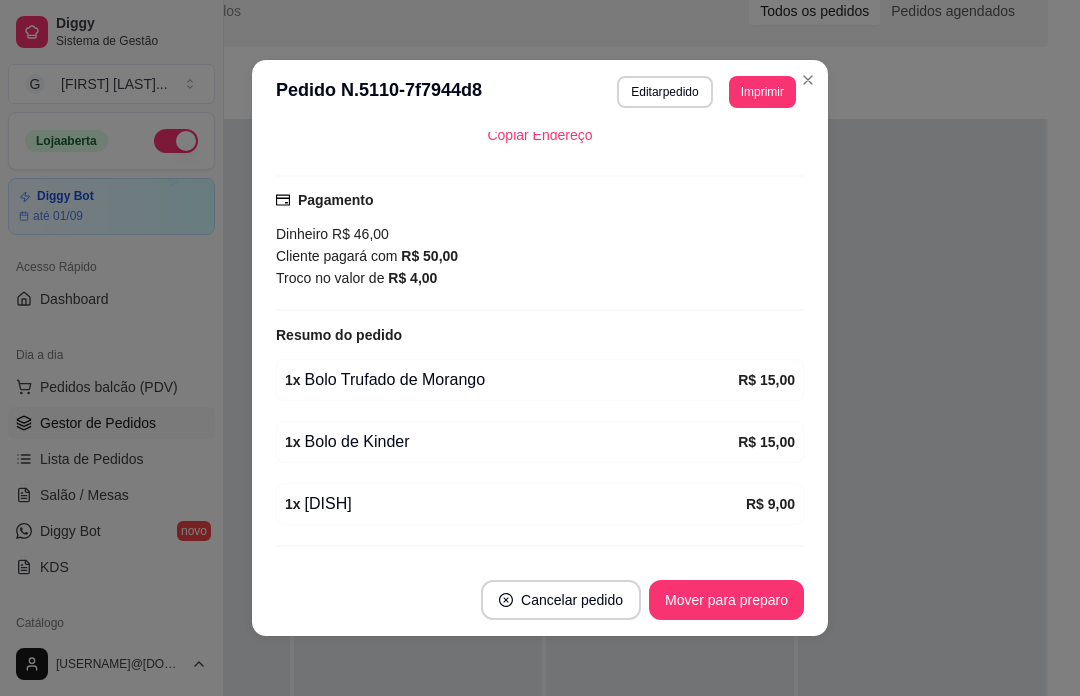 click on "Mover para preparo" at bounding box center (726, 600) 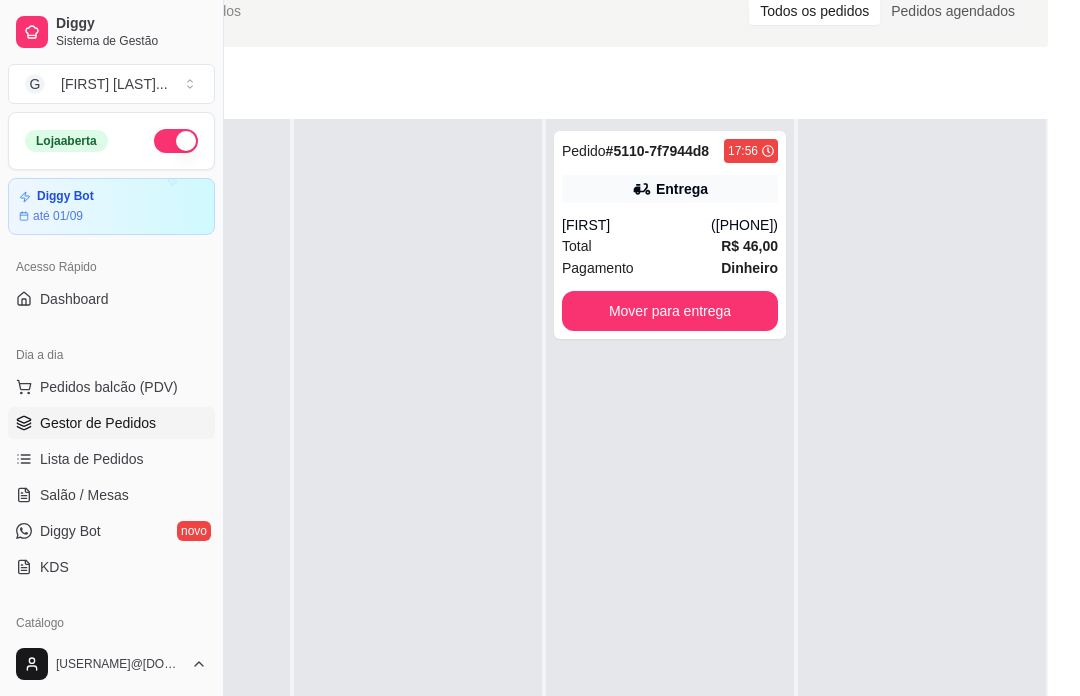 click on "Pedido  # 5110-7f7944d8 17:56 Entrega [FIRST]  ([PHONE]) Total R$ 46,00 Pagamento Dinheiro Mover para entrega" at bounding box center [670, 467] 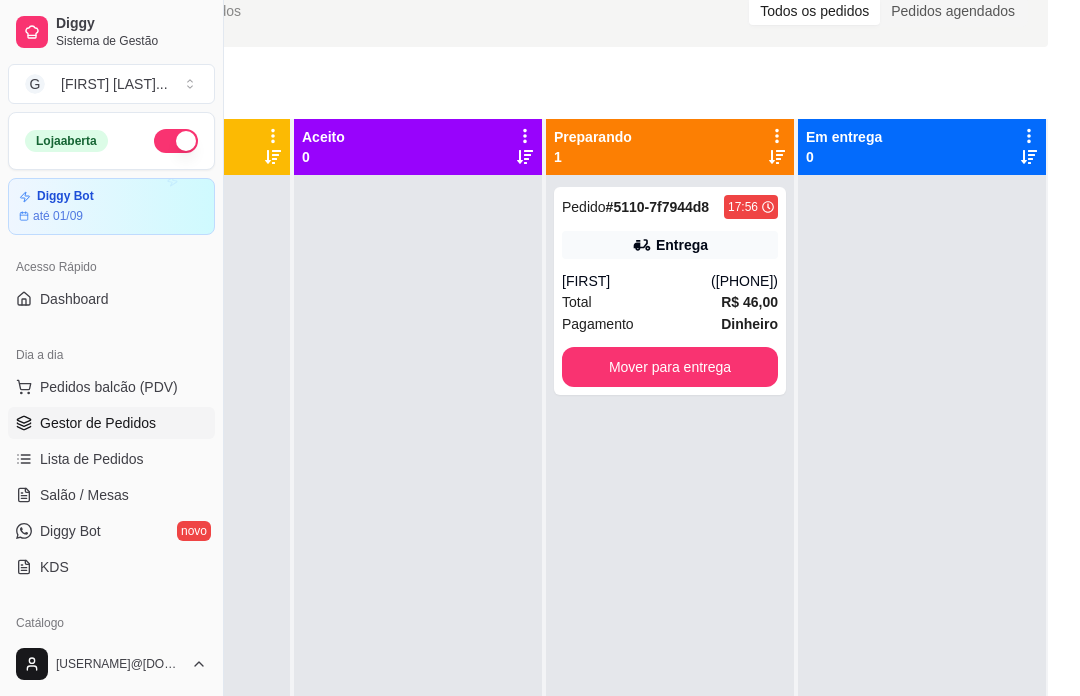 scroll, scrollTop: 0, scrollLeft: 0, axis: both 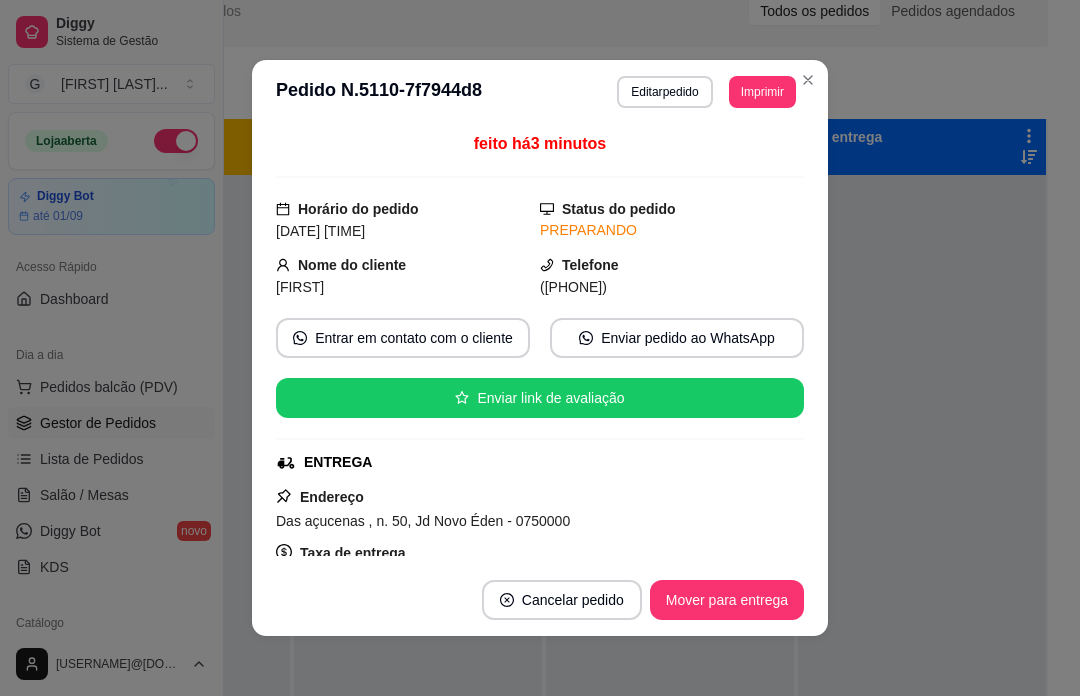 click at bounding box center (922, 523) 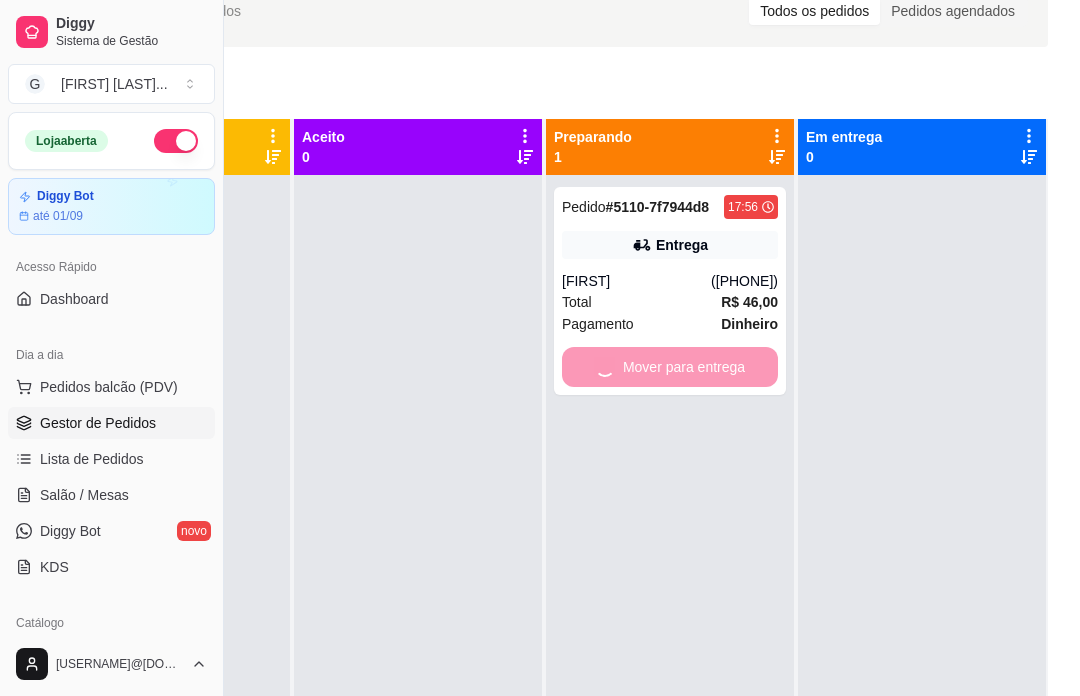 click on "Pedido  # 5110-7f7944d8 17:56 Entrega [FIRST]  ([PHONE]) Total R$ 46,00 Pagamento Dinheiro Mover para entrega" at bounding box center [670, 291] 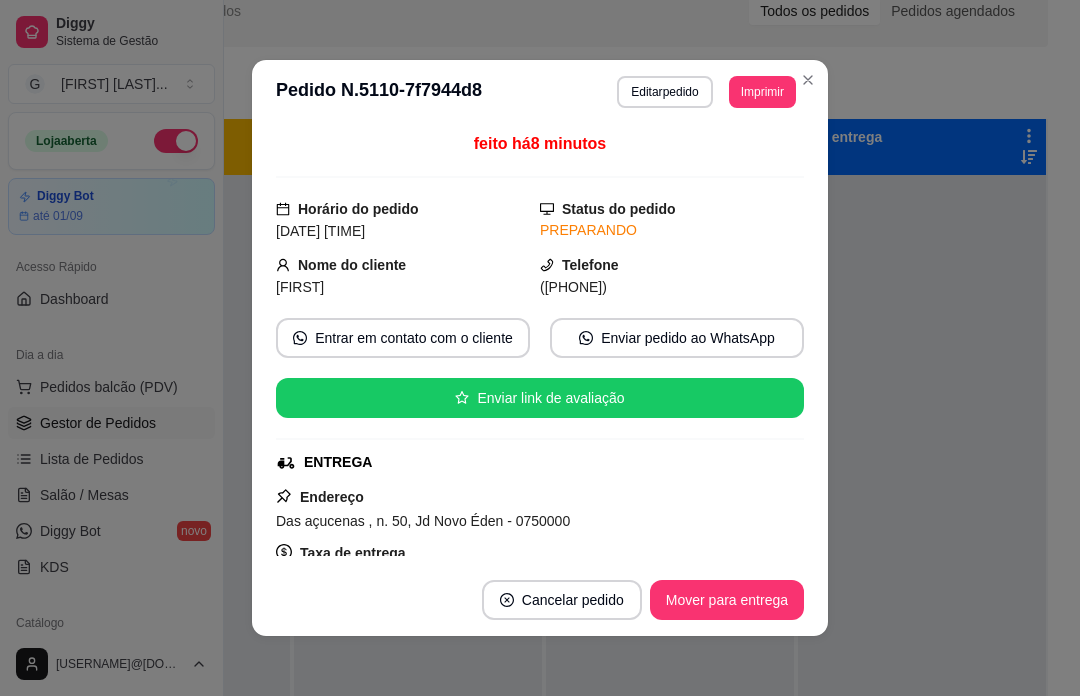click at bounding box center (922, 523) 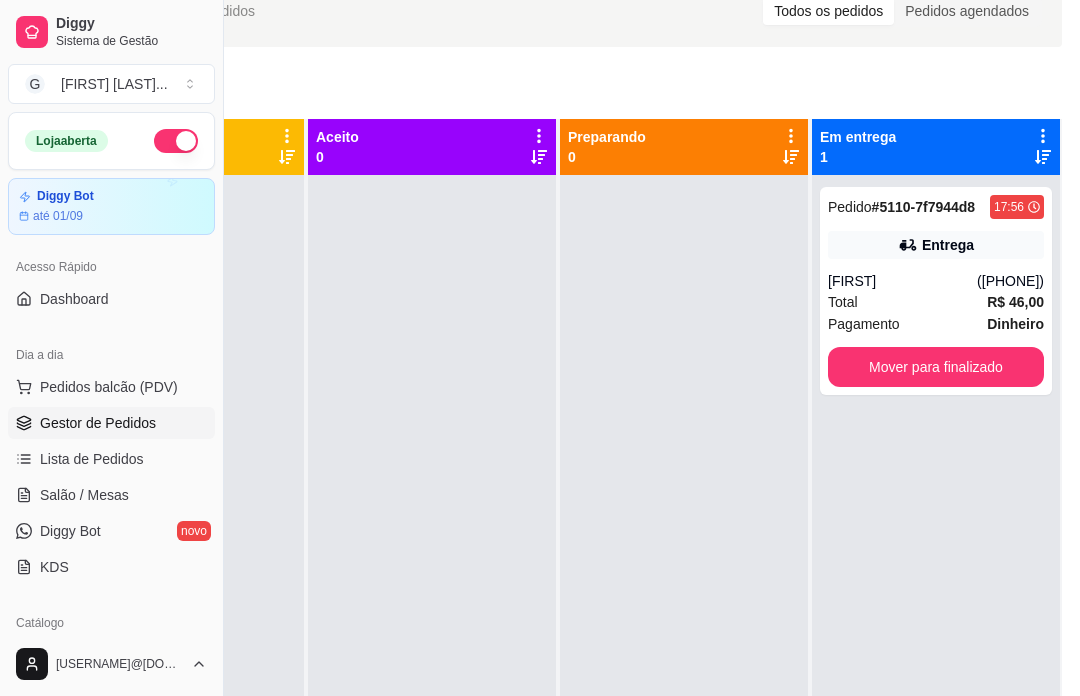 scroll, scrollTop: 105, scrollLeft: 199, axis: both 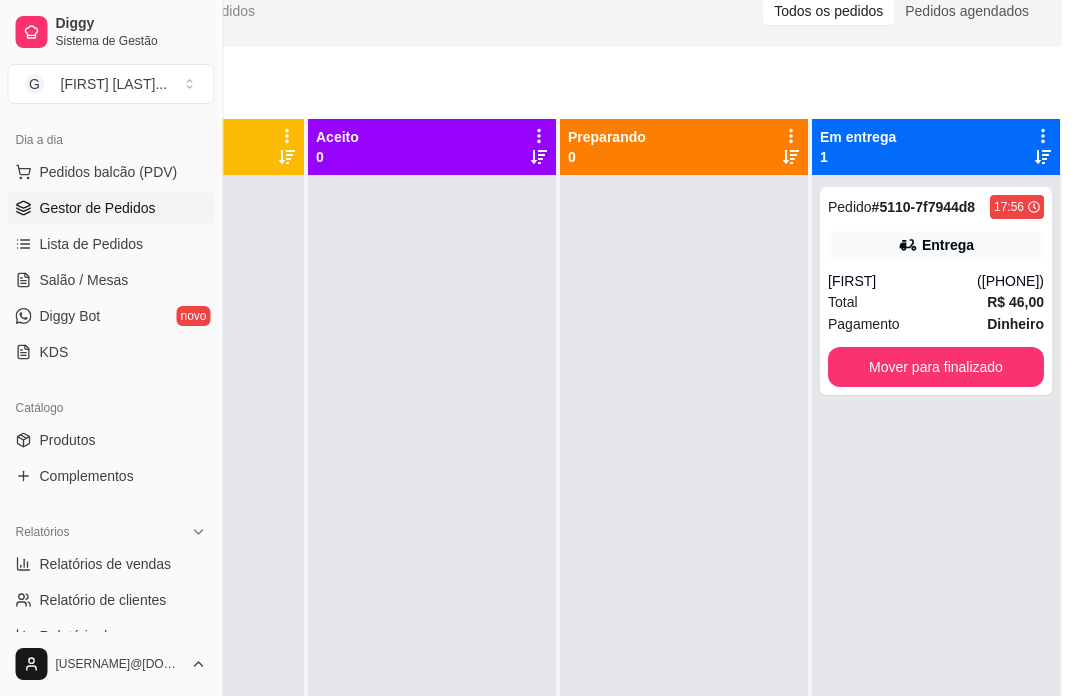 click on "Produtos" at bounding box center (111, 440) 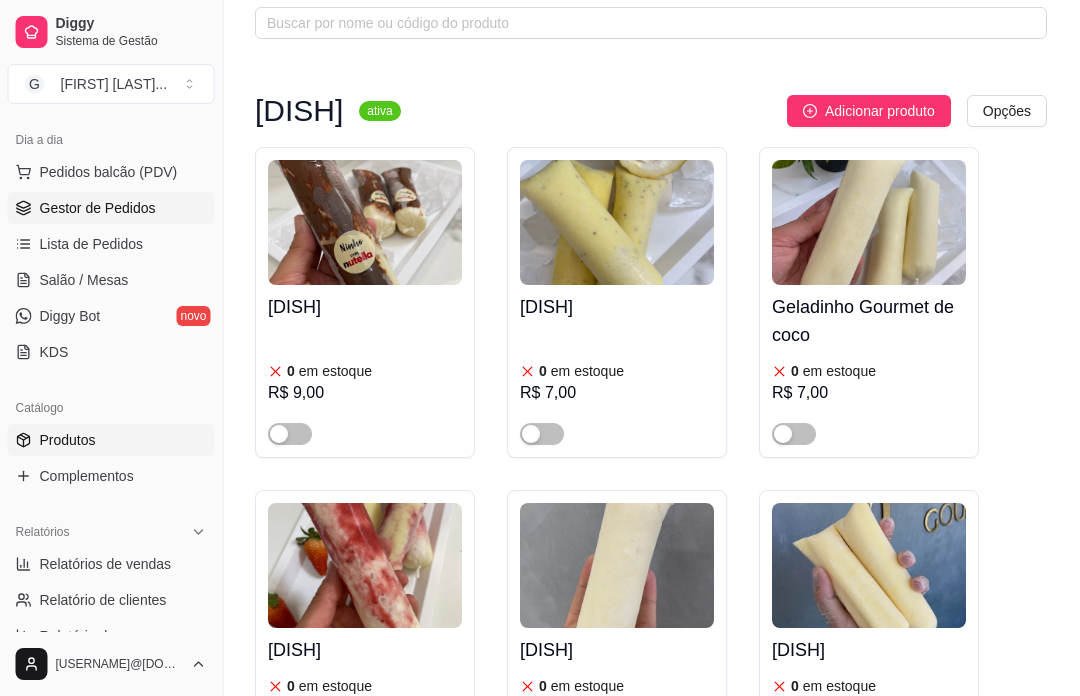 scroll, scrollTop: 0, scrollLeft: 0, axis: both 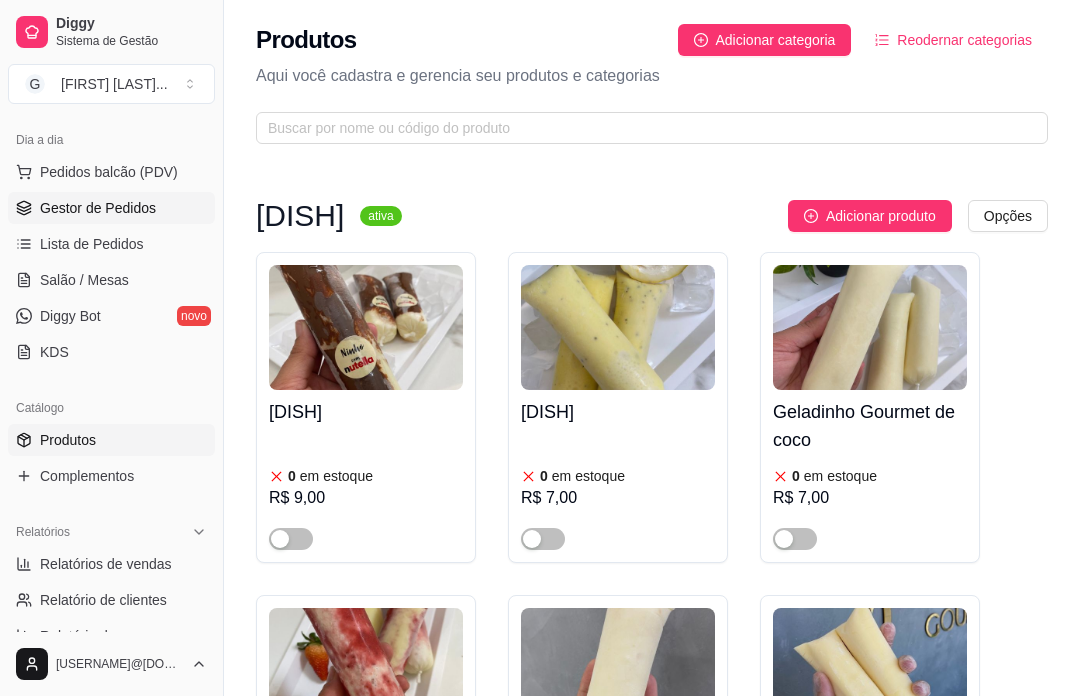 click on "Gestor de Pedidos" at bounding box center [98, 208] 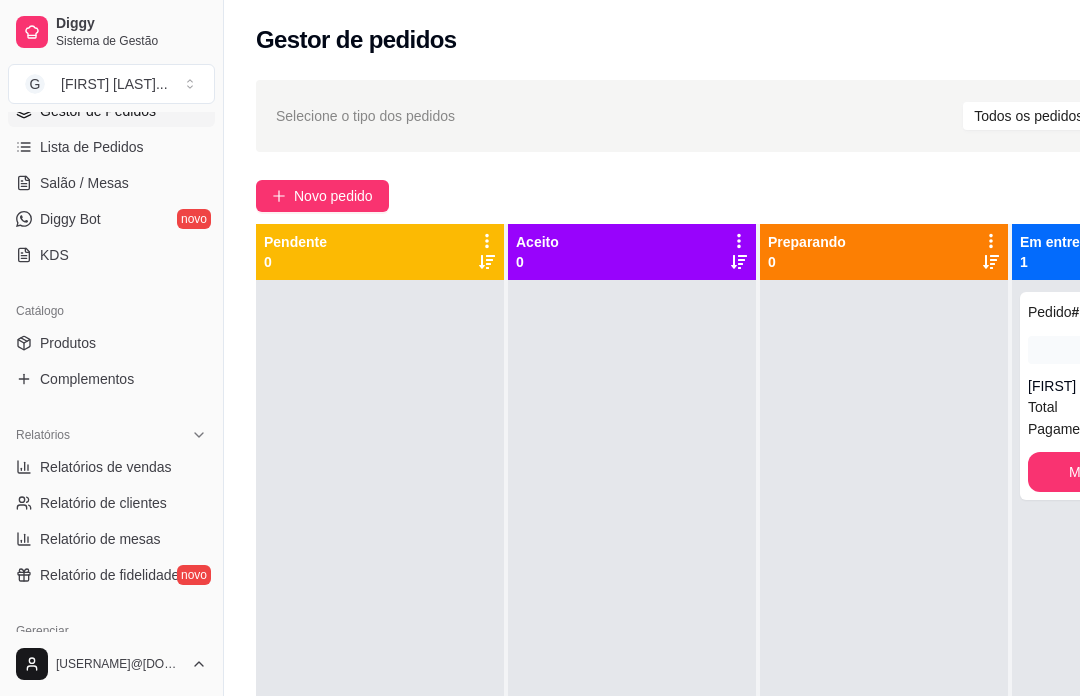 scroll, scrollTop: 324, scrollLeft: 0, axis: vertical 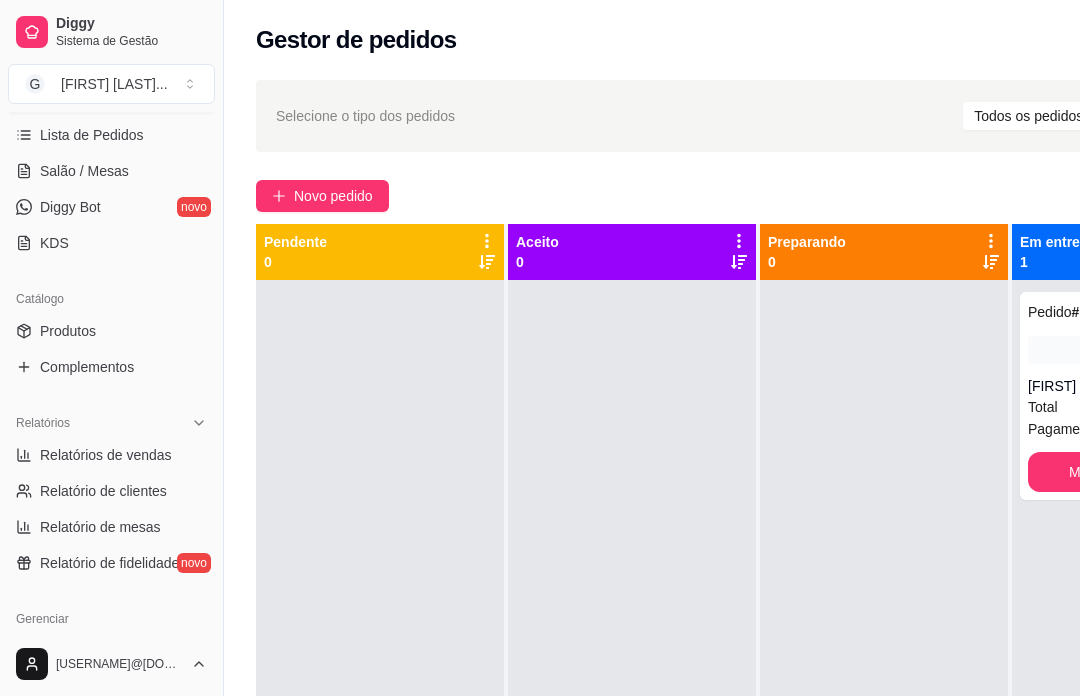 click on "Relatórios de vendas" at bounding box center (106, 455) 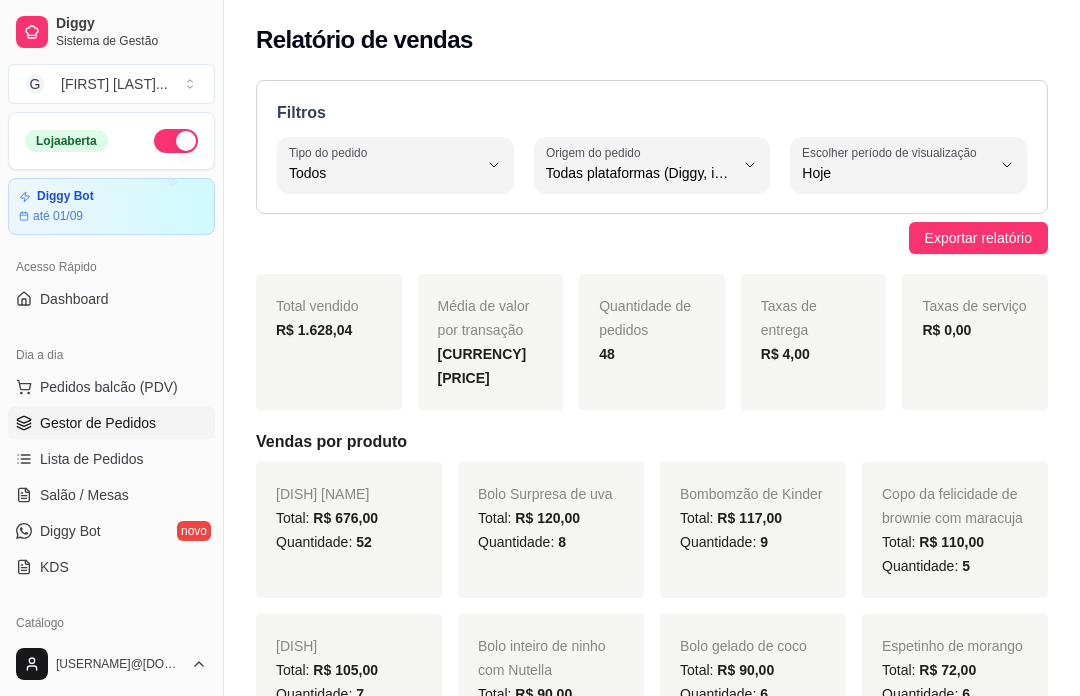scroll, scrollTop: 0, scrollLeft: 0, axis: both 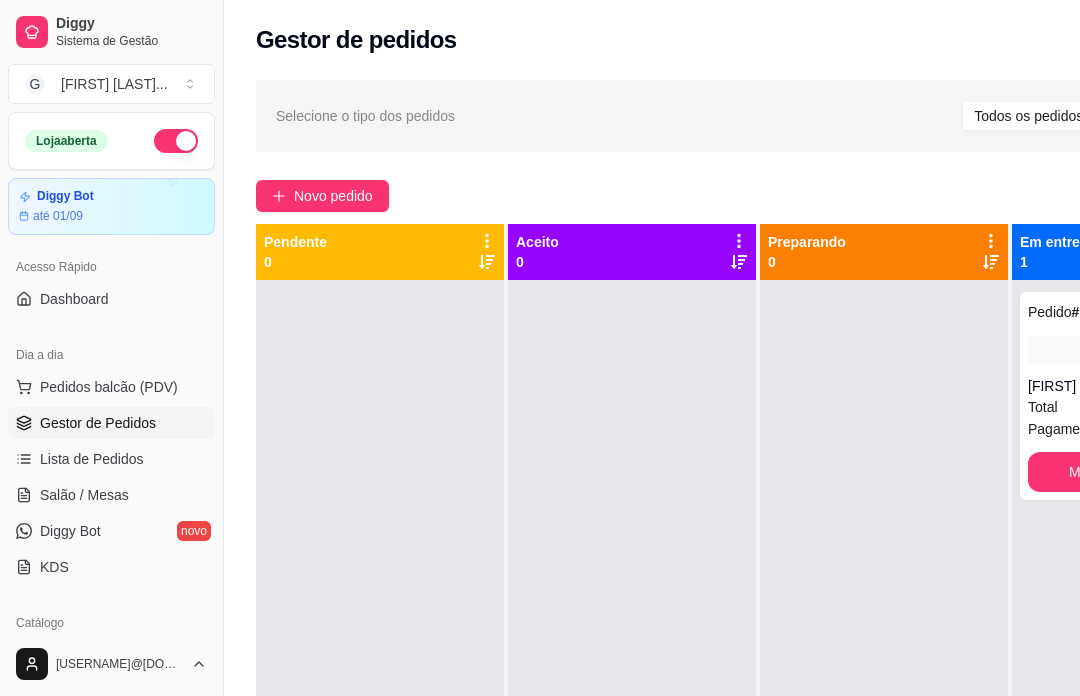 click on "Entrega" at bounding box center [1136, 350] 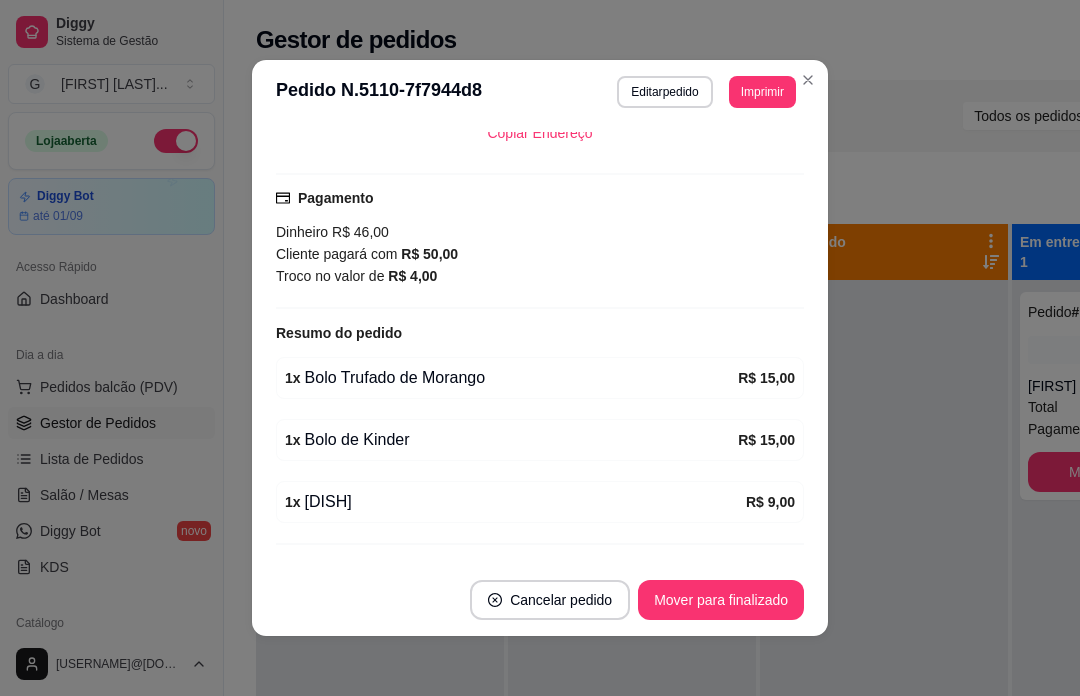 scroll, scrollTop: 474, scrollLeft: 0, axis: vertical 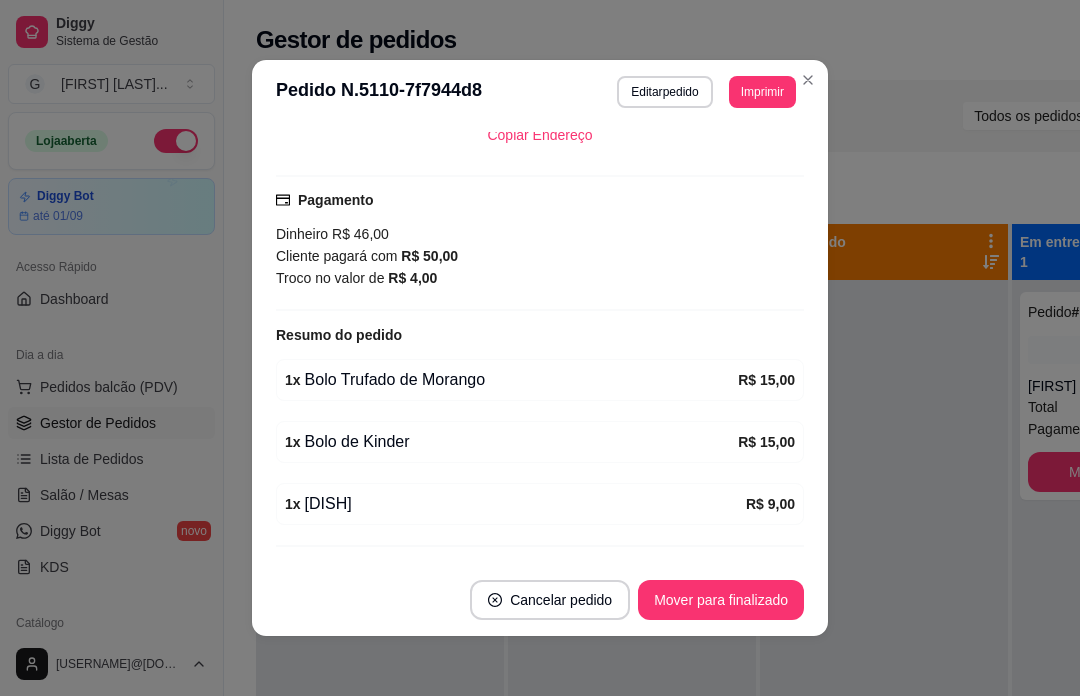 click at bounding box center [884, 628] 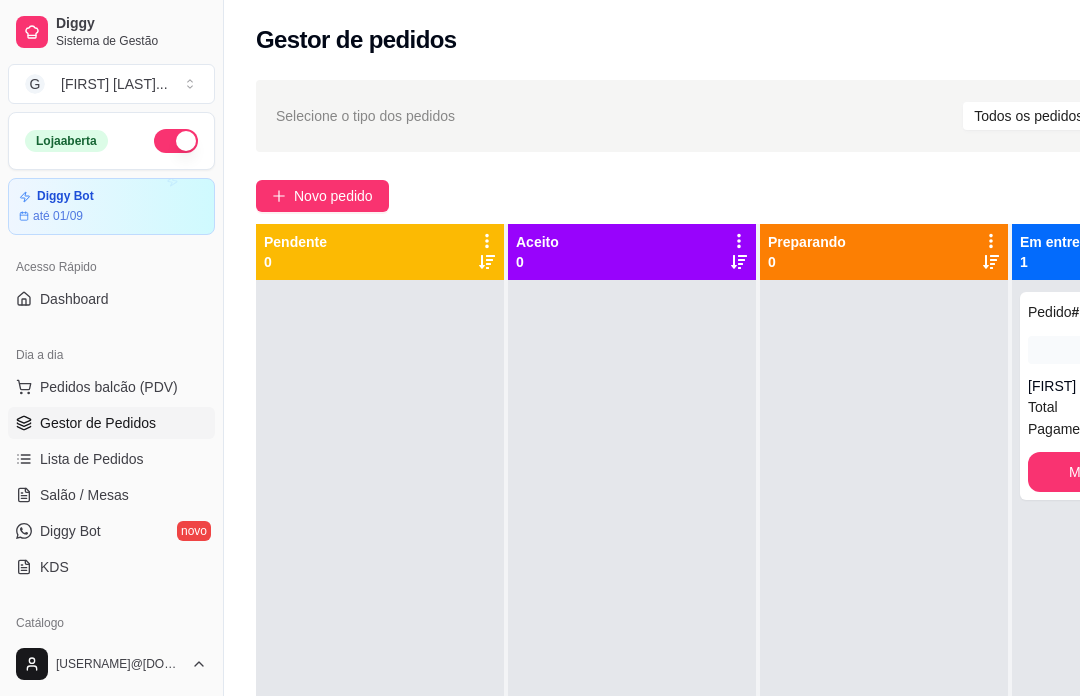 click on "Novo pedido" at bounding box center (322, 196) 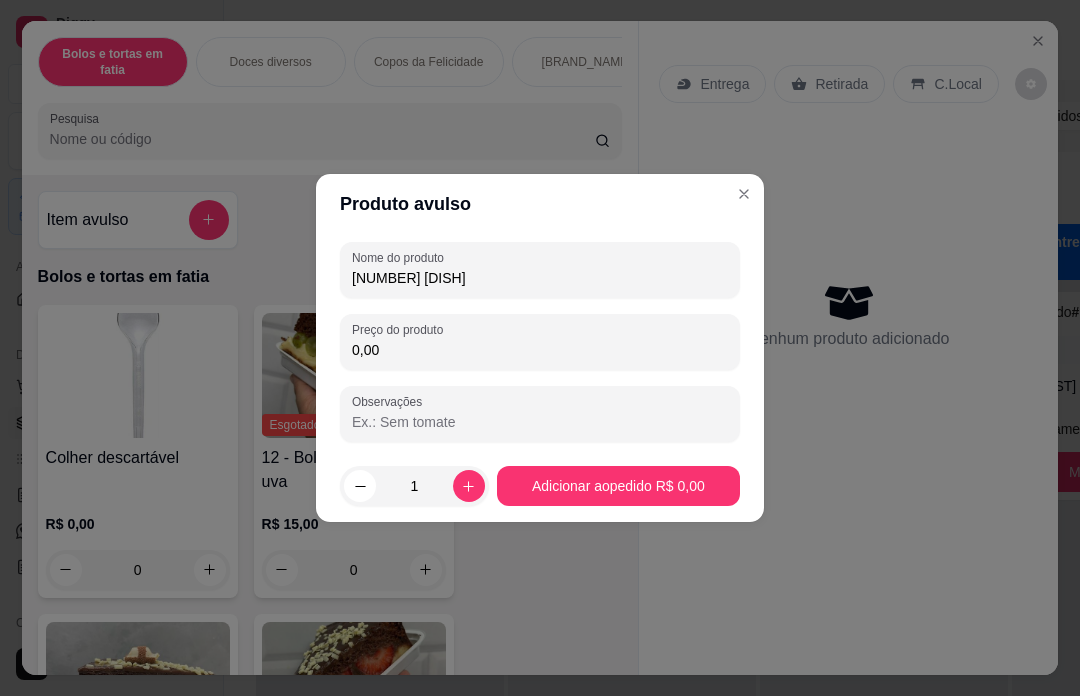 click on "0,00" at bounding box center [540, 350] 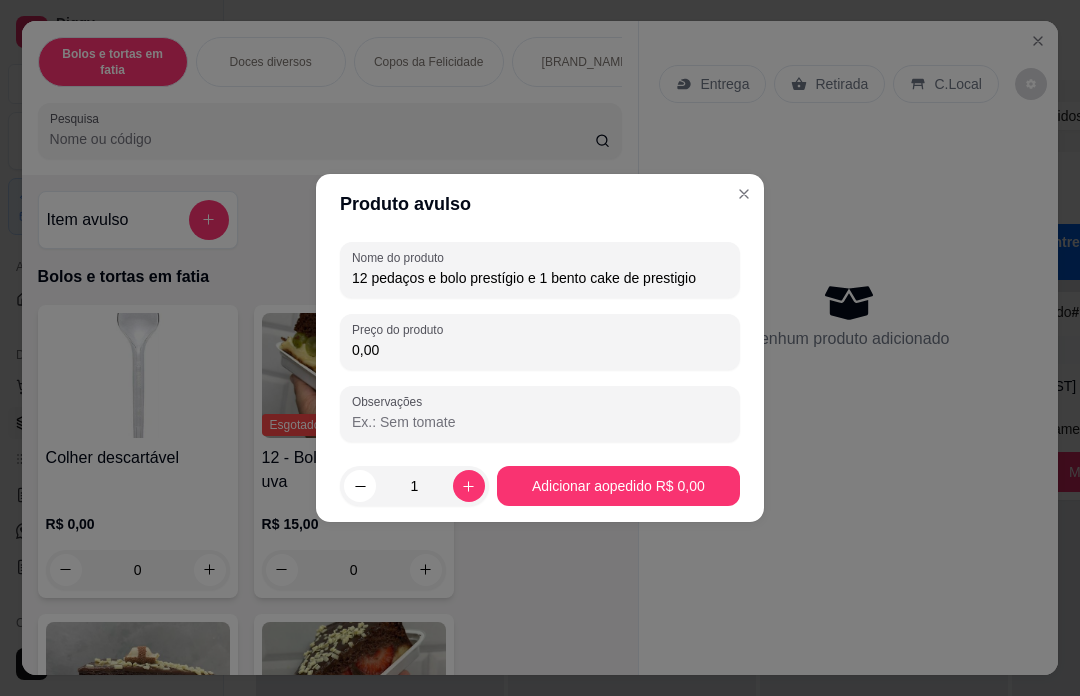 type on "12 pedaços e bolo prestígio e 1 bento cake de prestigio" 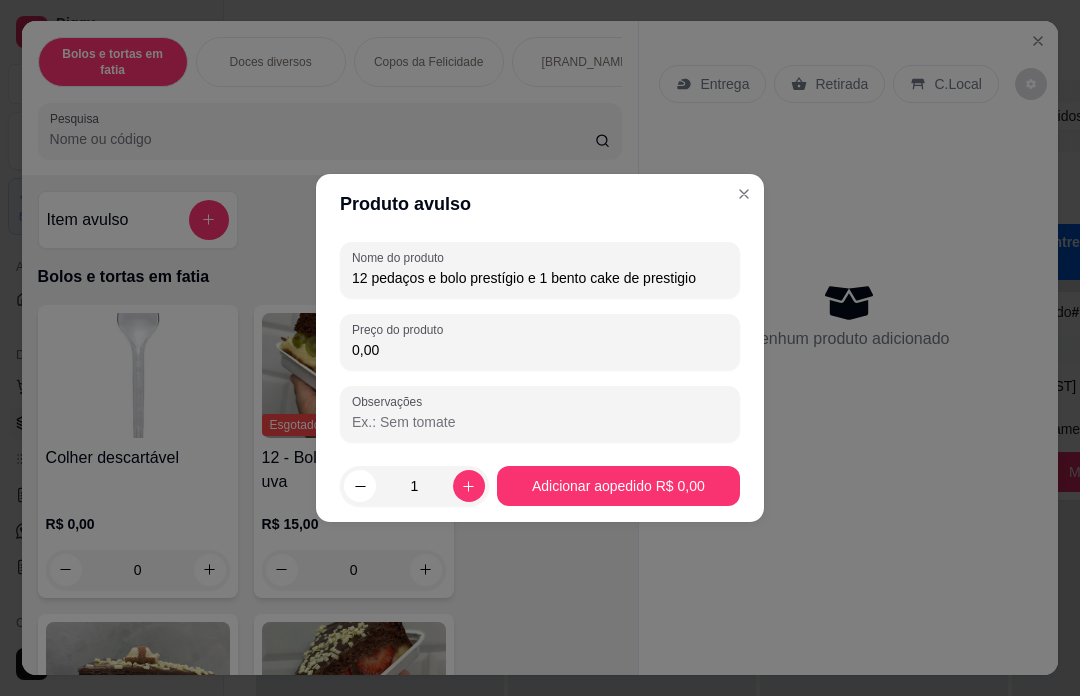 click on "0,00" at bounding box center [540, 350] 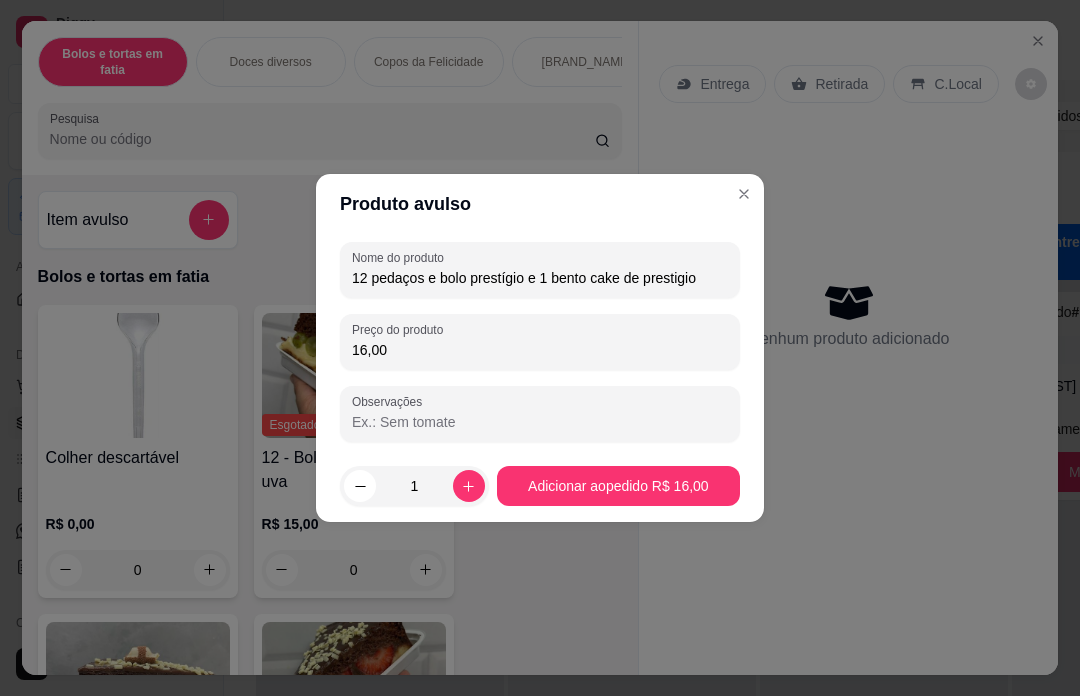 type on "160,00" 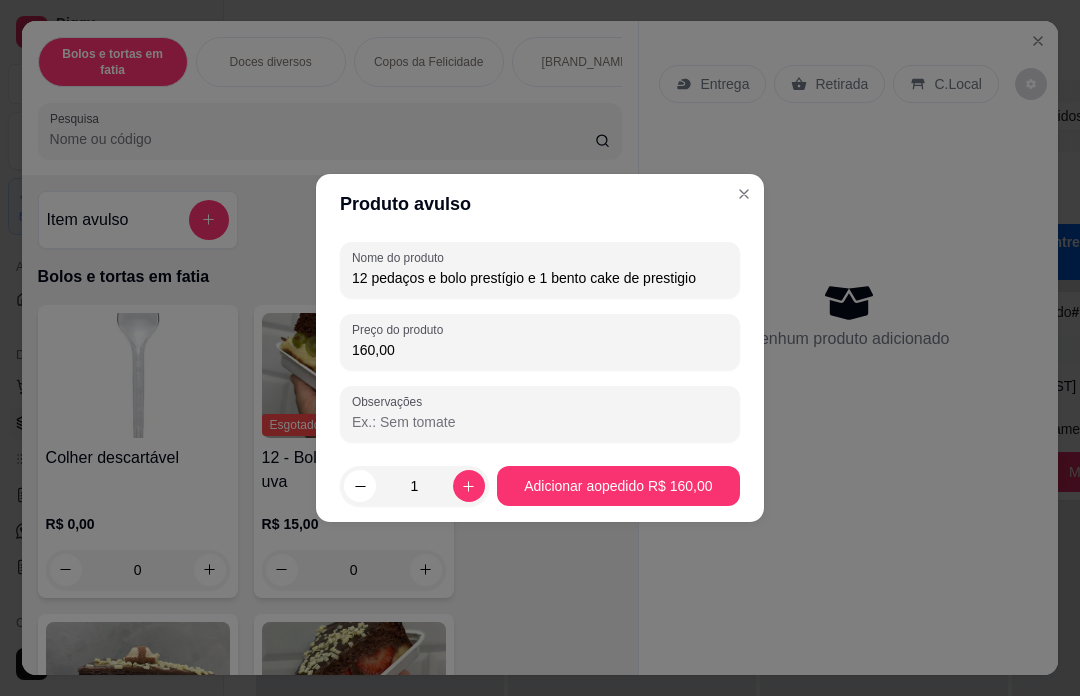 click on "Observações" at bounding box center (540, 422) 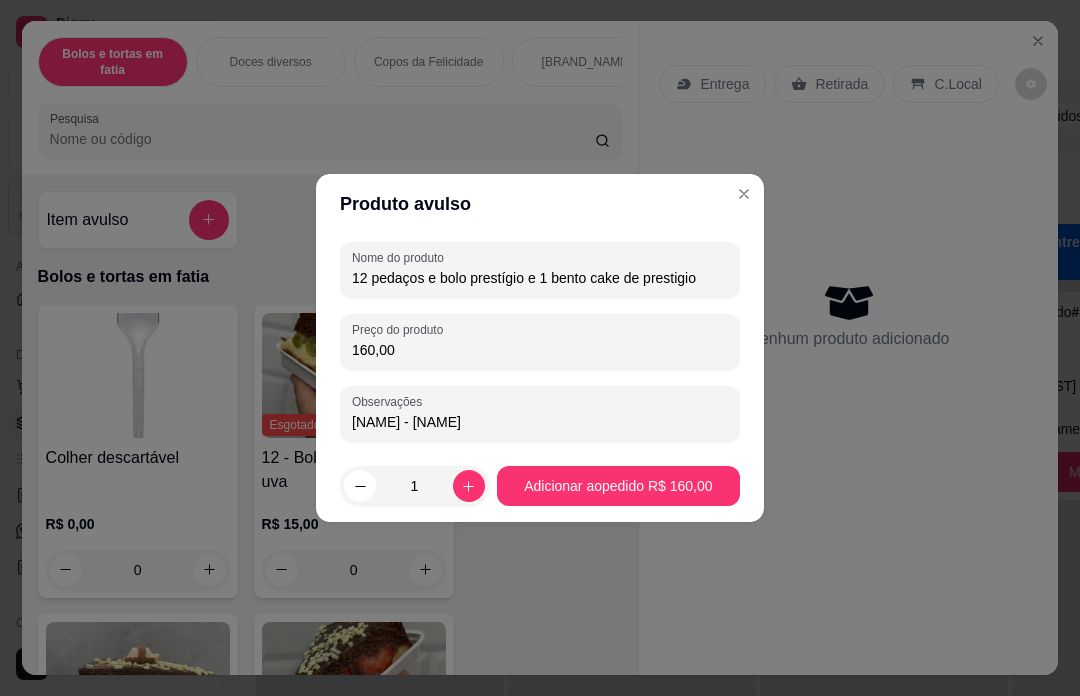 type on "[NAME] - [NAME]" 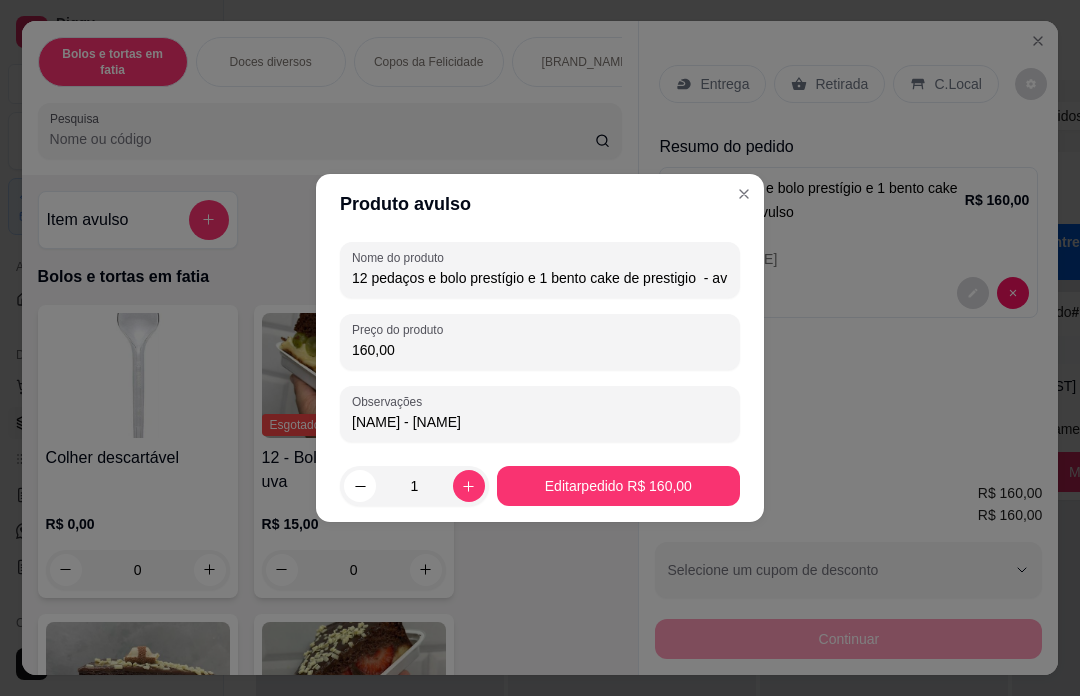 click on "[NAME] - [NAME]" at bounding box center [540, 422] 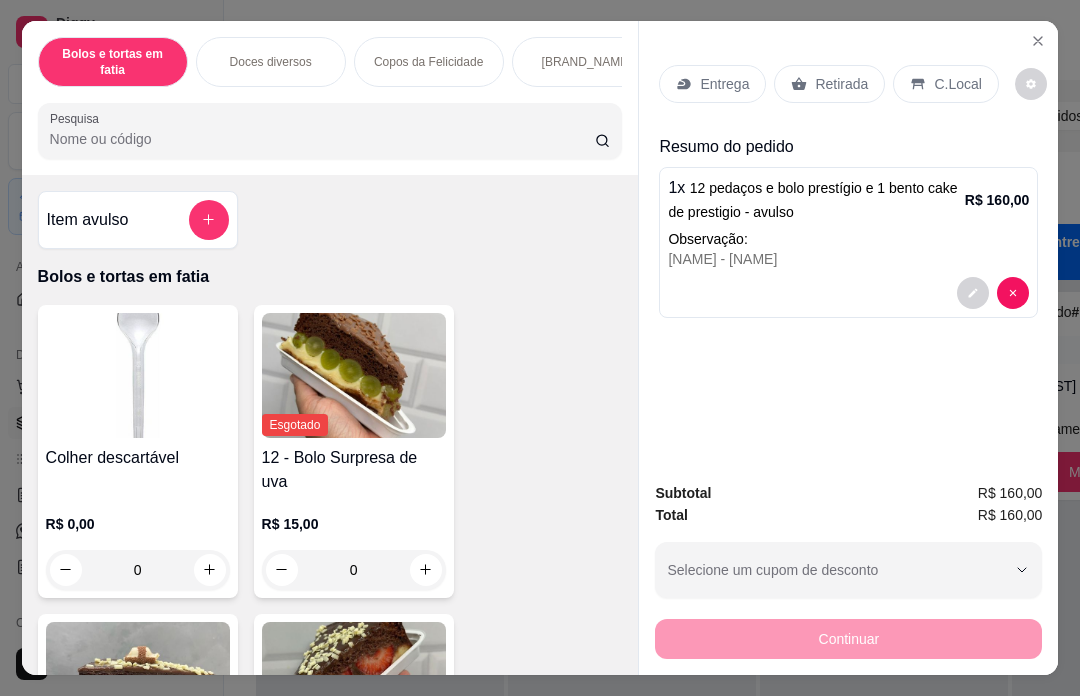 scroll, scrollTop: 0, scrollLeft: 0, axis: both 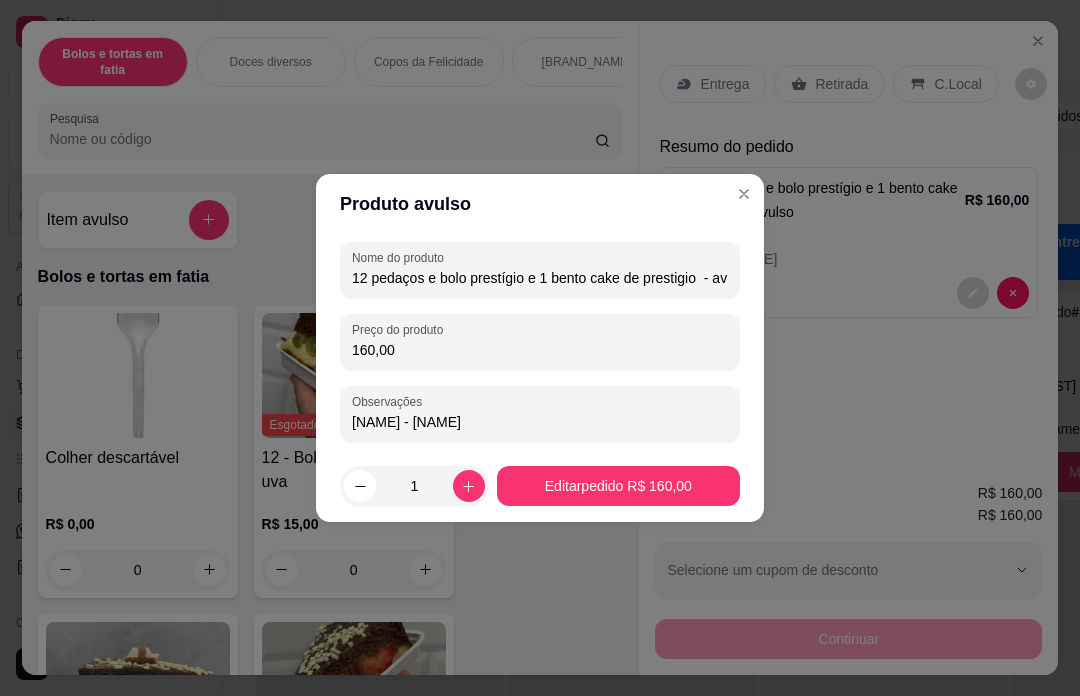 click on "[NAME] - [NAME]" at bounding box center [540, 422] 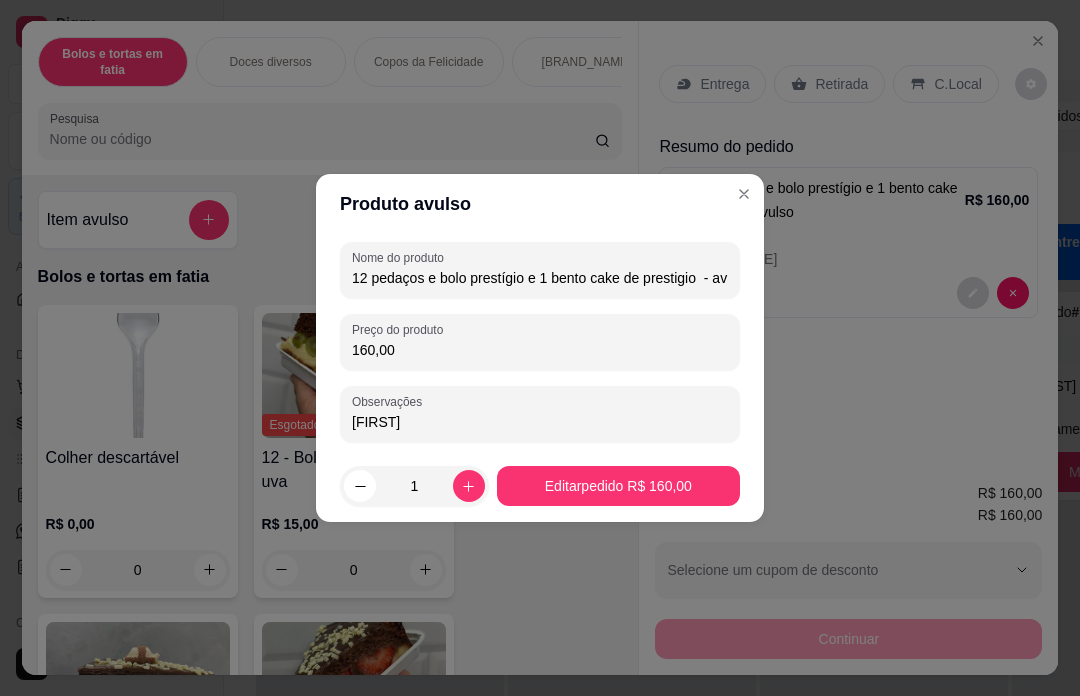 type on "R" 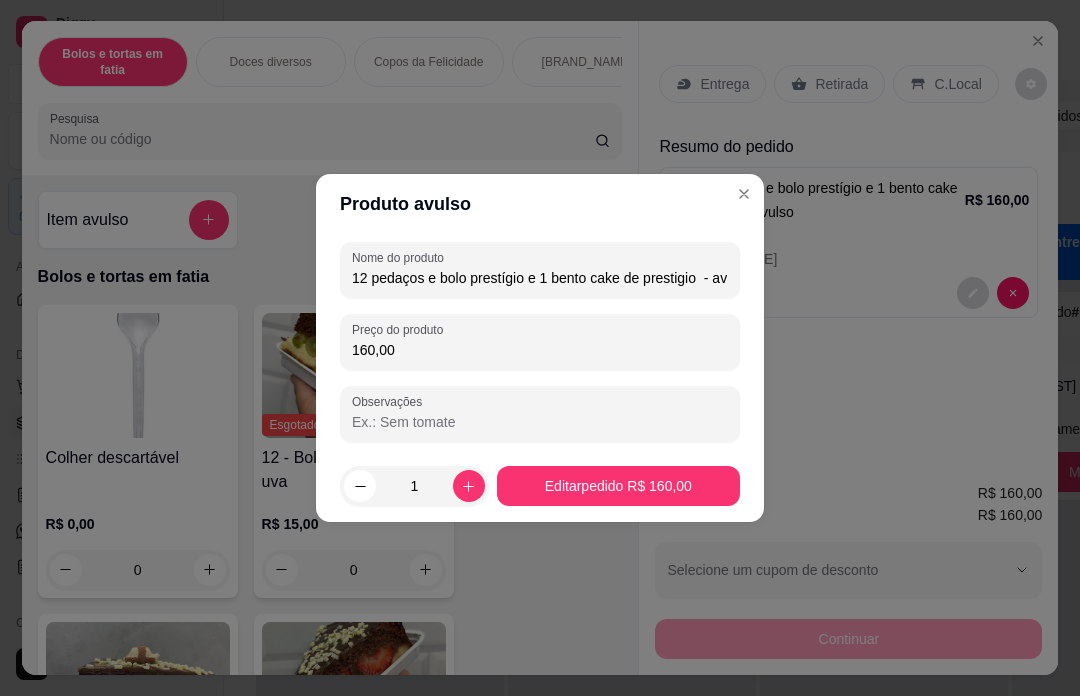 type on "2" 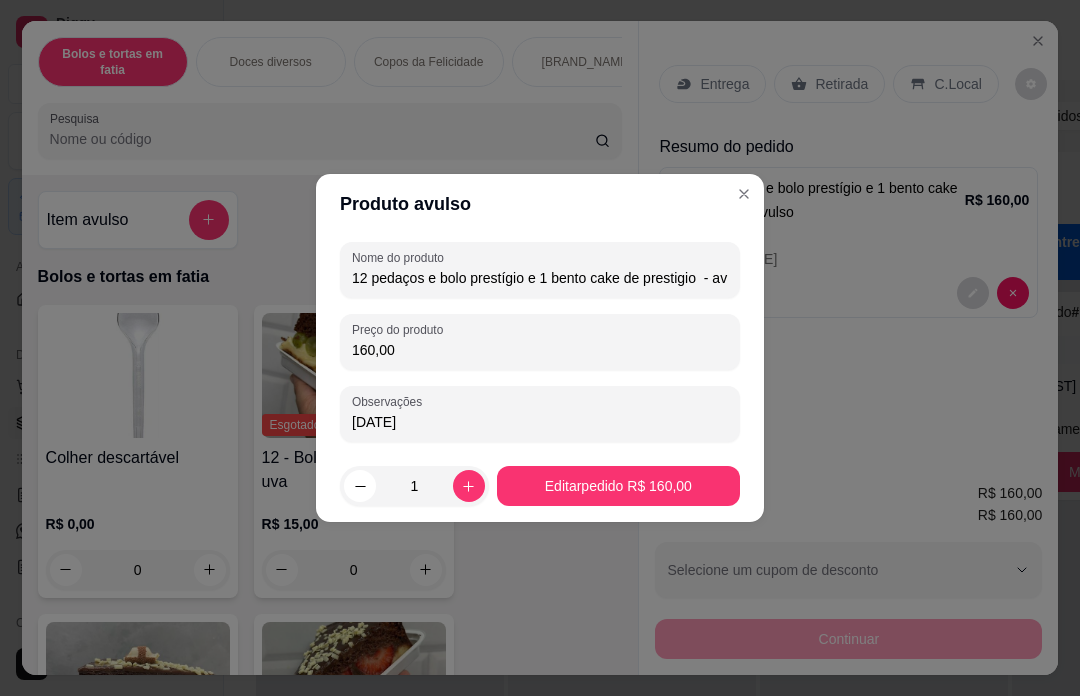 type on "[DATE]" 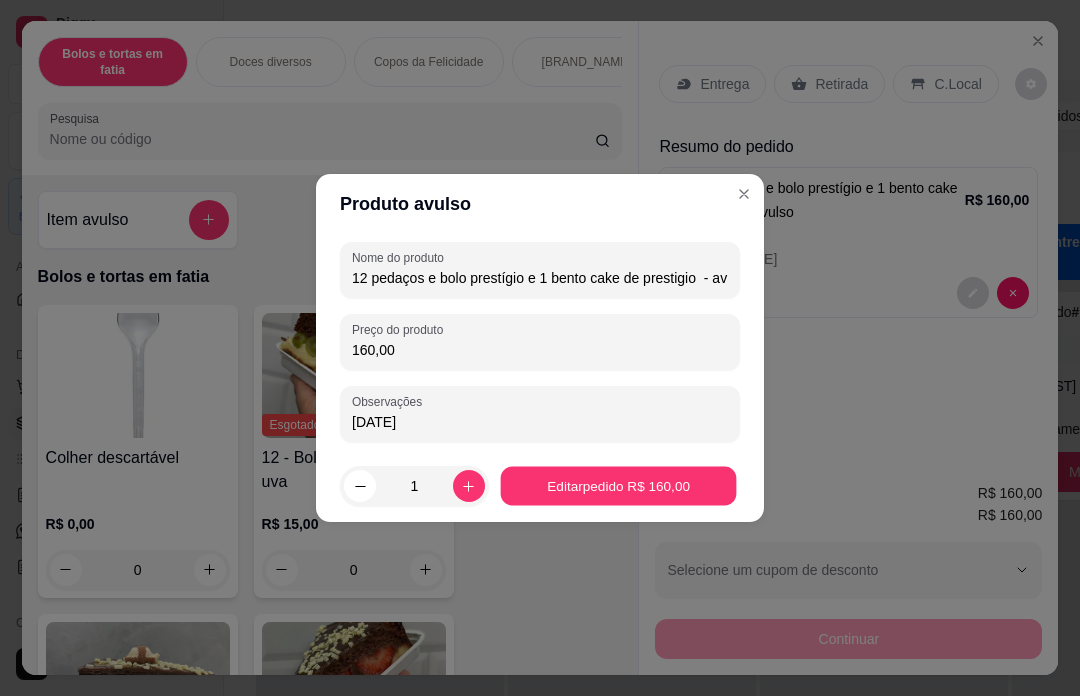 click on "Editar  pedido   R$ 160,00 Observação:  [NAME]" at bounding box center (848, 243) 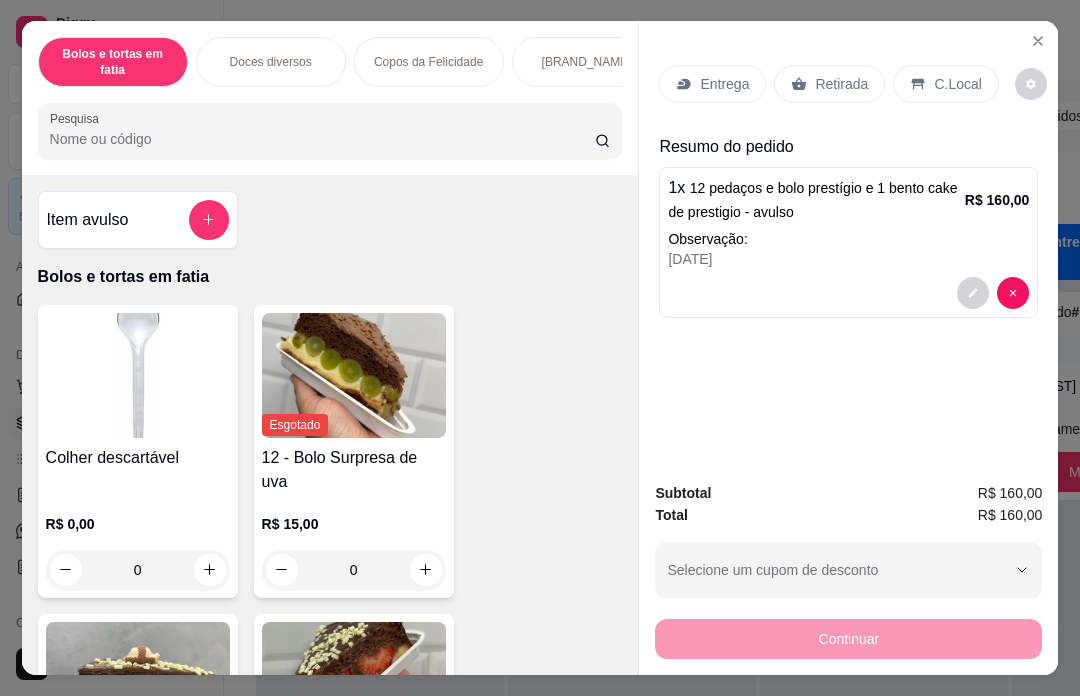 click on "Retirada" at bounding box center (841, 84) 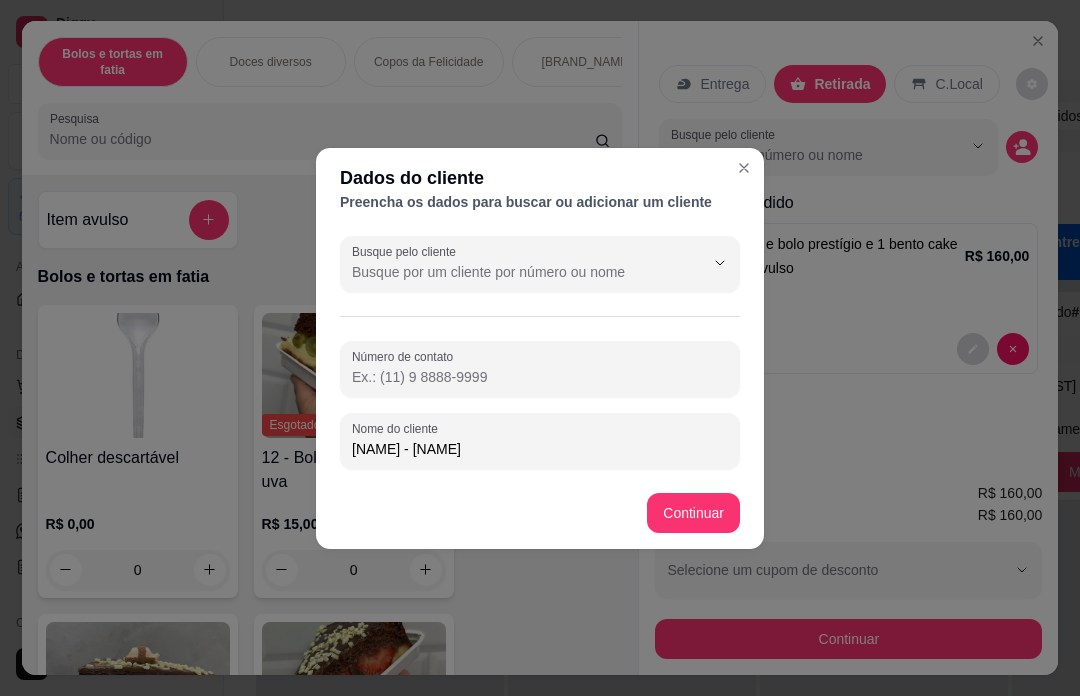 type on "[NAME] - [NAME]" 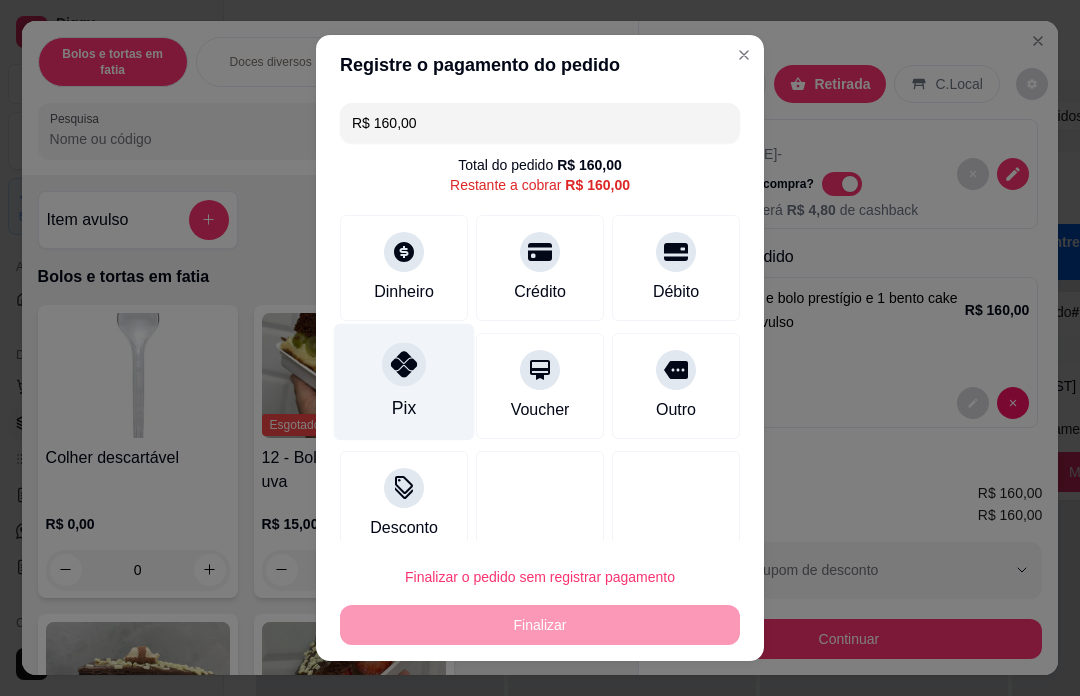 click 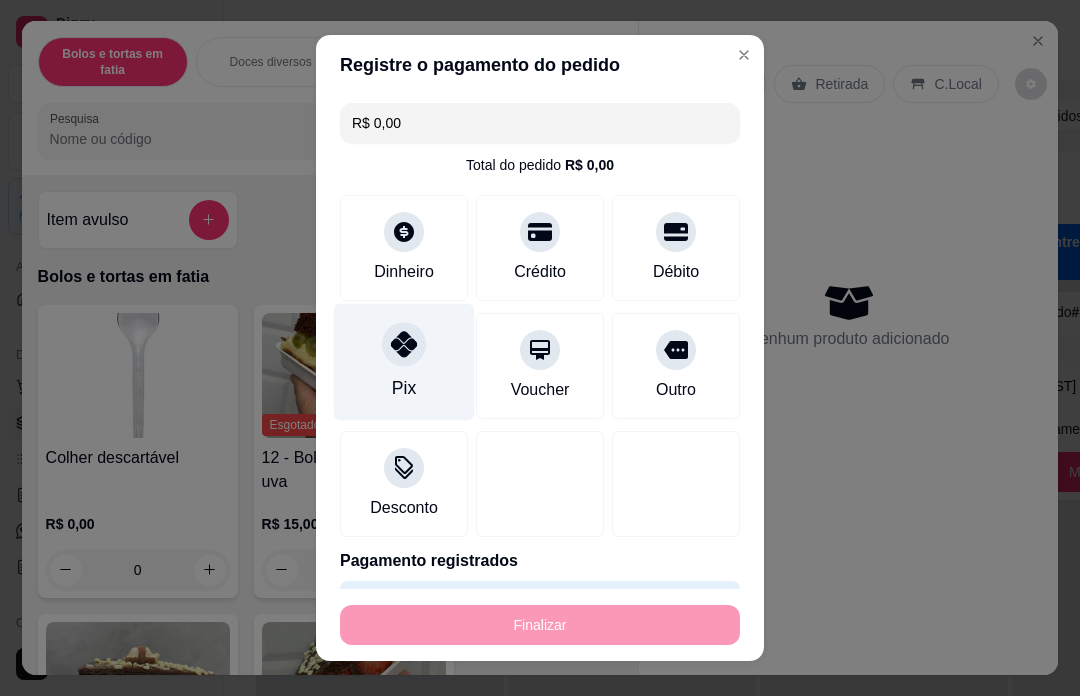 type on "-R$ 160,00" 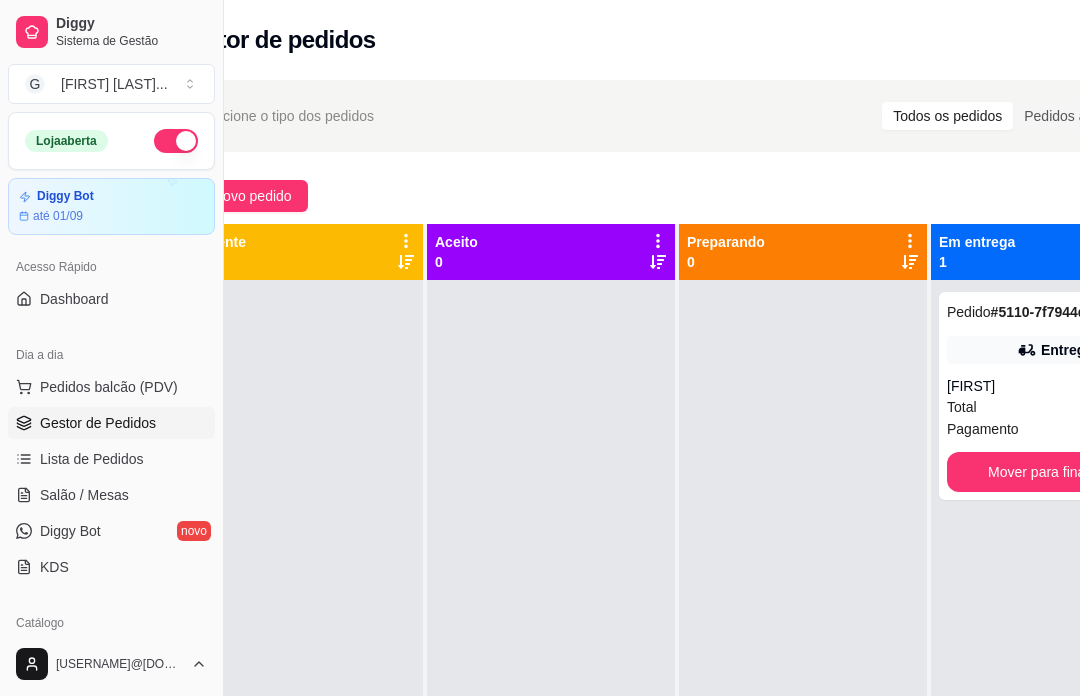 scroll, scrollTop: 0, scrollLeft: 214, axis: horizontal 